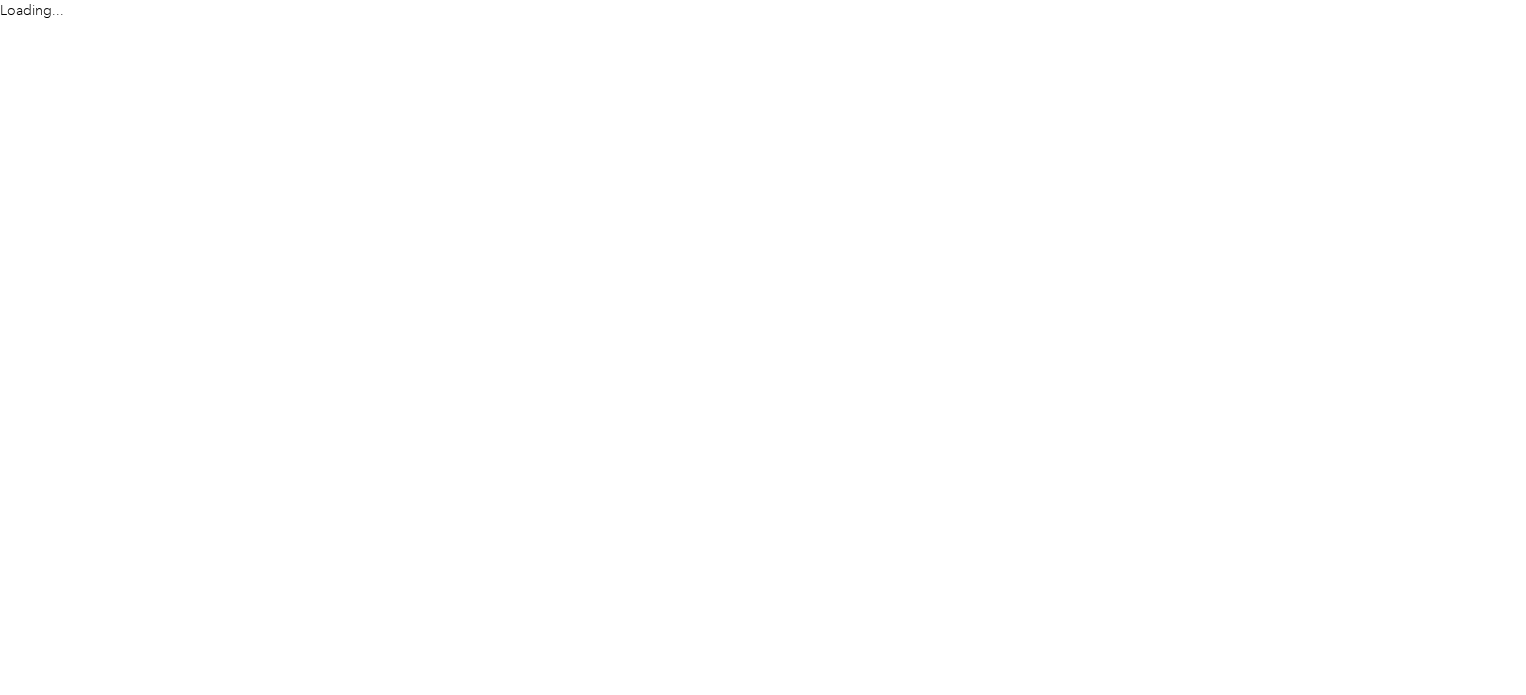 scroll, scrollTop: 0, scrollLeft: 0, axis: both 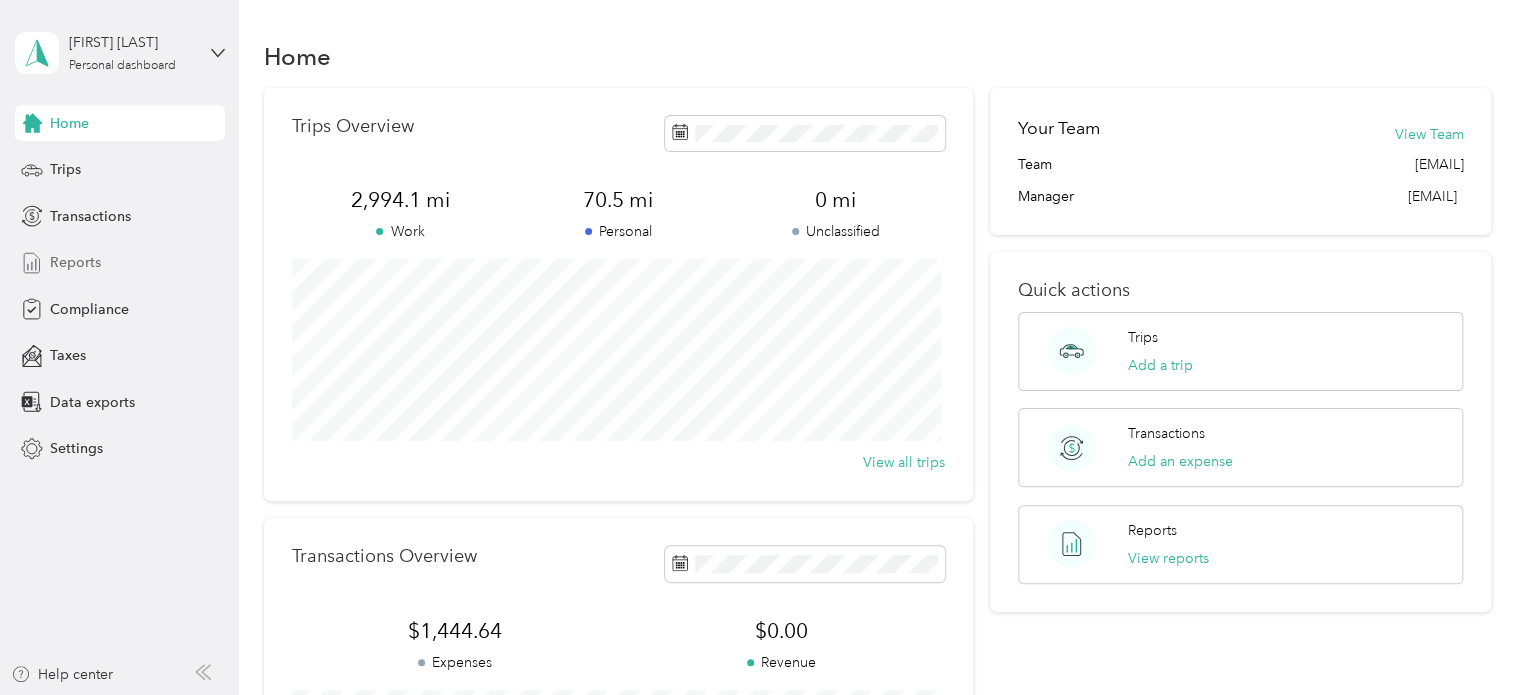 click on "Reports" at bounding box center [120, 263] 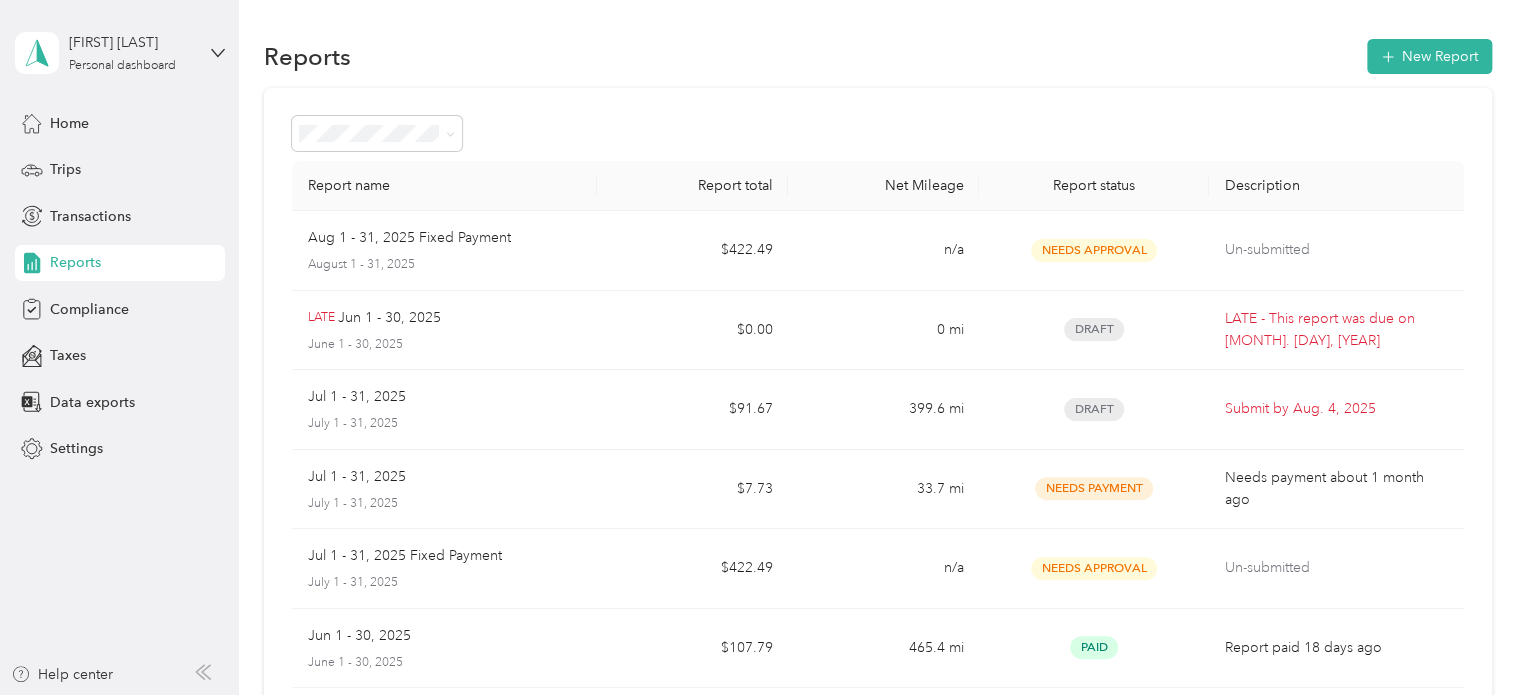 click on "Reports New Report Report name Report total Net Mileage Report status Description           [MONTH] 1 - [DAY], [YEAR] Fixed Payment [MONTH] 1 - [DAY], [YEAR] $[AMOUNT] n/a Needs Approval Un-submitted LATE [MONTH] 1 - [DAY], [YEAR] [MONTH] 1 - [DAY], [YEAR] $[AMOUNT] [MILEAGE] Draft LATE - This report was due on   [MONTH]. [DAY], [YEAR] [MONTH] 1 - [DAY], [YEAR] [MONTH] 1 - [DAY], [YEAR] $[AMOUNT] [MILEAGE] Draft Submit  by   [MONTH]. [DAY], [YEAR] [MONTH] 1 - [DAY], [YEAR] [MONTH] 1 - [DAY], [YEAR] $[AMOUNT] [MILEAGE] Needs Payment Needs payment [TIME_REFERENCE] [MONTH] 1 - [DAY], [YEAR] Fixed Payment [MONTH] 1 - [DAY], [YEAR] $[AMOUNT] n/a Needs Approval Un-submitted [MONTH] 1 - [DAY], [YEAR] [MONTH] 1 - [DAY], [YEAR] $[AMOUNT] [MILEAGE] Paid Report paid [TIME_REFERENCE] [MONTH] 1 - [DAY], [YEAR] [MONTH] 1 - [DAY], [YEAR] $[AMOUNT] [MILEAGE] Paid Report paid [TIME_REFERENCE] [MONTH] 1 - [DAY], [YEAR] Fixed Payment [MONTH] 1 - [DAY], [YEAR] $[AMOUNT] n/a Paid Report paid [TIME_REFERENCE] [MONTH] 1 - [DAY], [YEAR] [MONTH] 1 - [DAY], [YEAR] $[AMOUNT] [MILEAGE] Paid Report paid [TIME_REFERENCE] PRO-RATED [MONTH] 1 - [DAY], [YEAR] Fixed Payment [MONTH] 1 - [DAY], [YEAR] $[AMOUNT] n/a Paid Report paid [TIME_REFERENCE] Showing  10  out of   11" at bounding box center (877, 599) 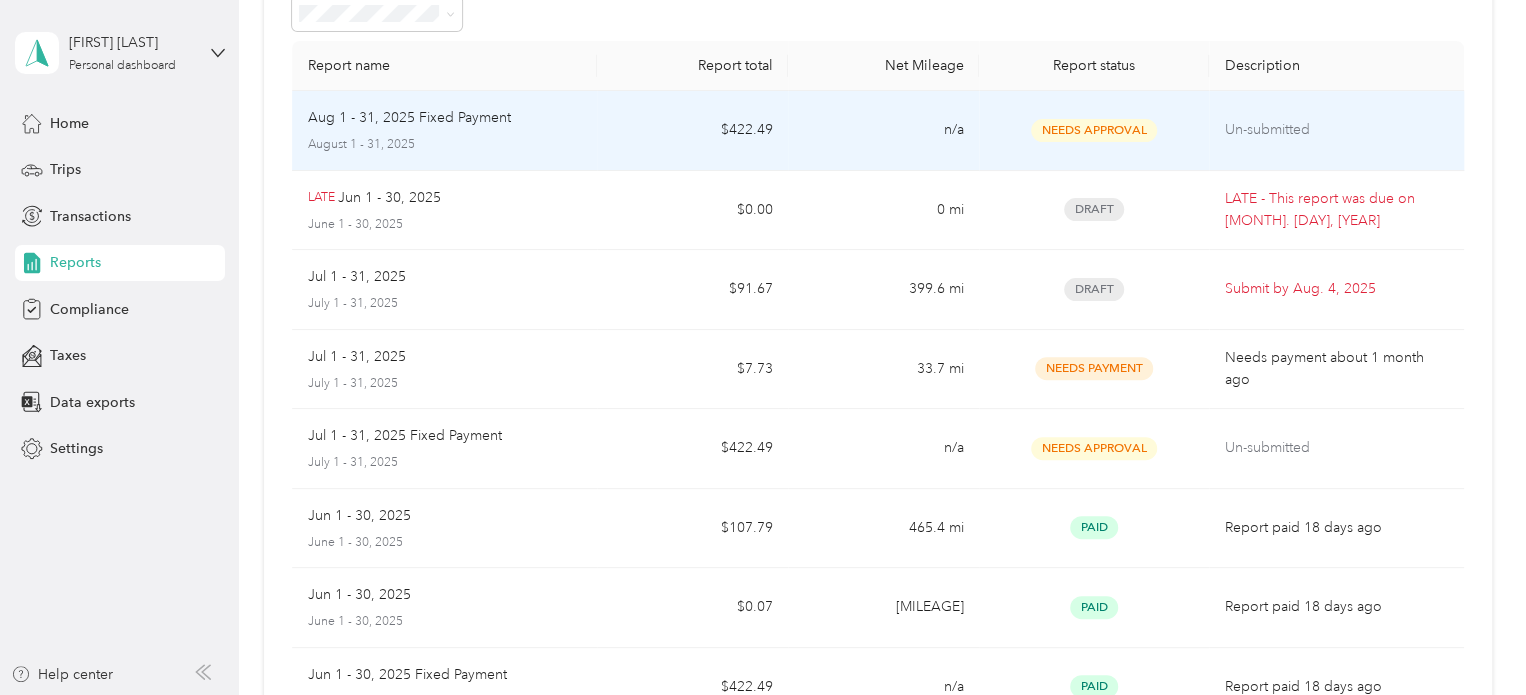 scroll, scrollTop: 99, scrollLeft: 0, axis: vertical 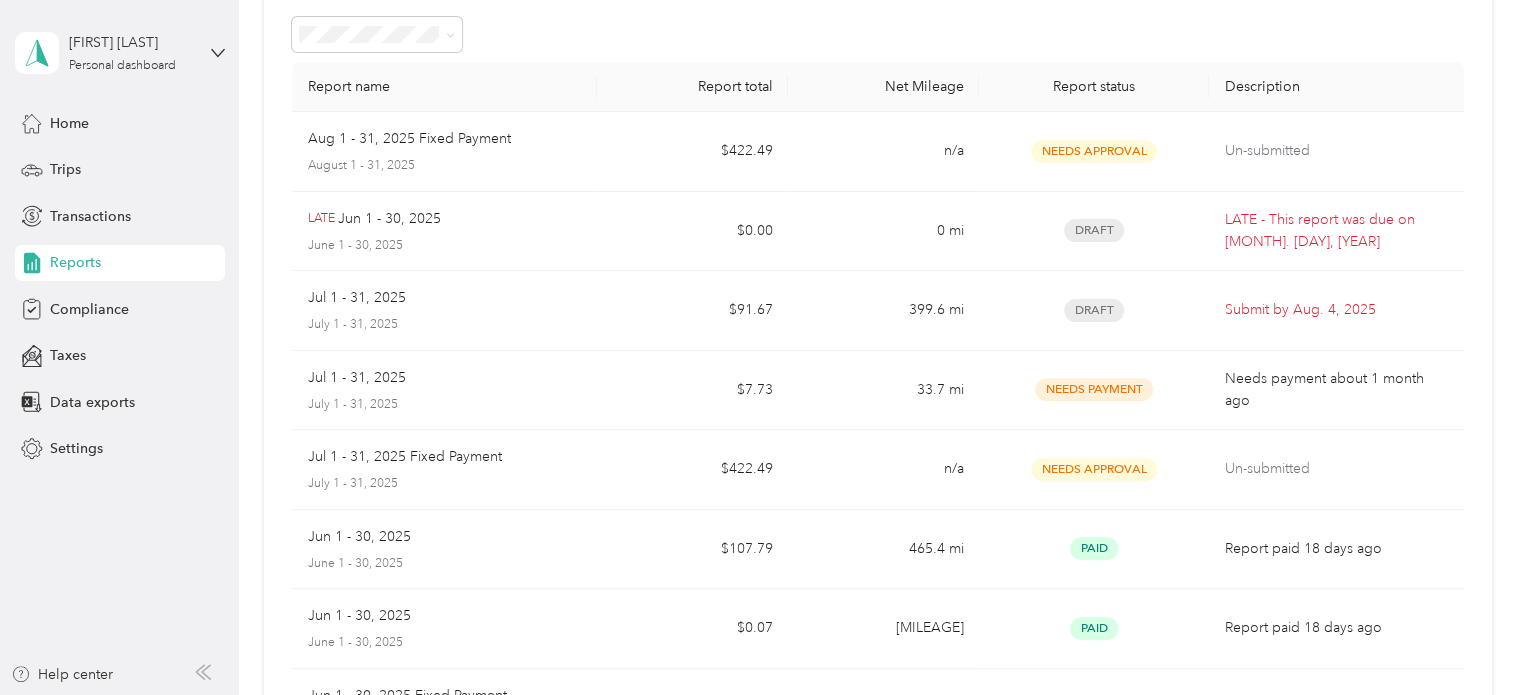 click at bounding box center [878, 34] 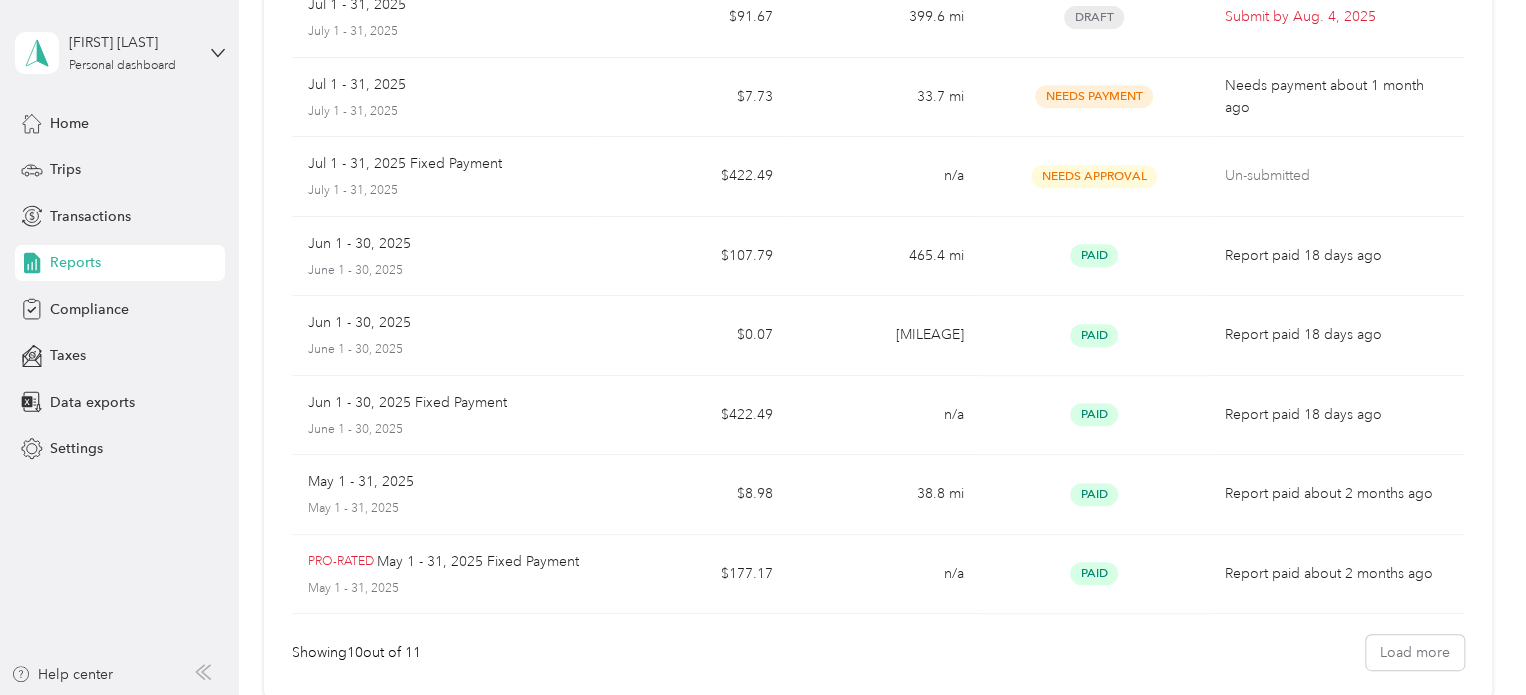 scroll, scrollTop: 399, scrollLeft: 0, axis: vertical 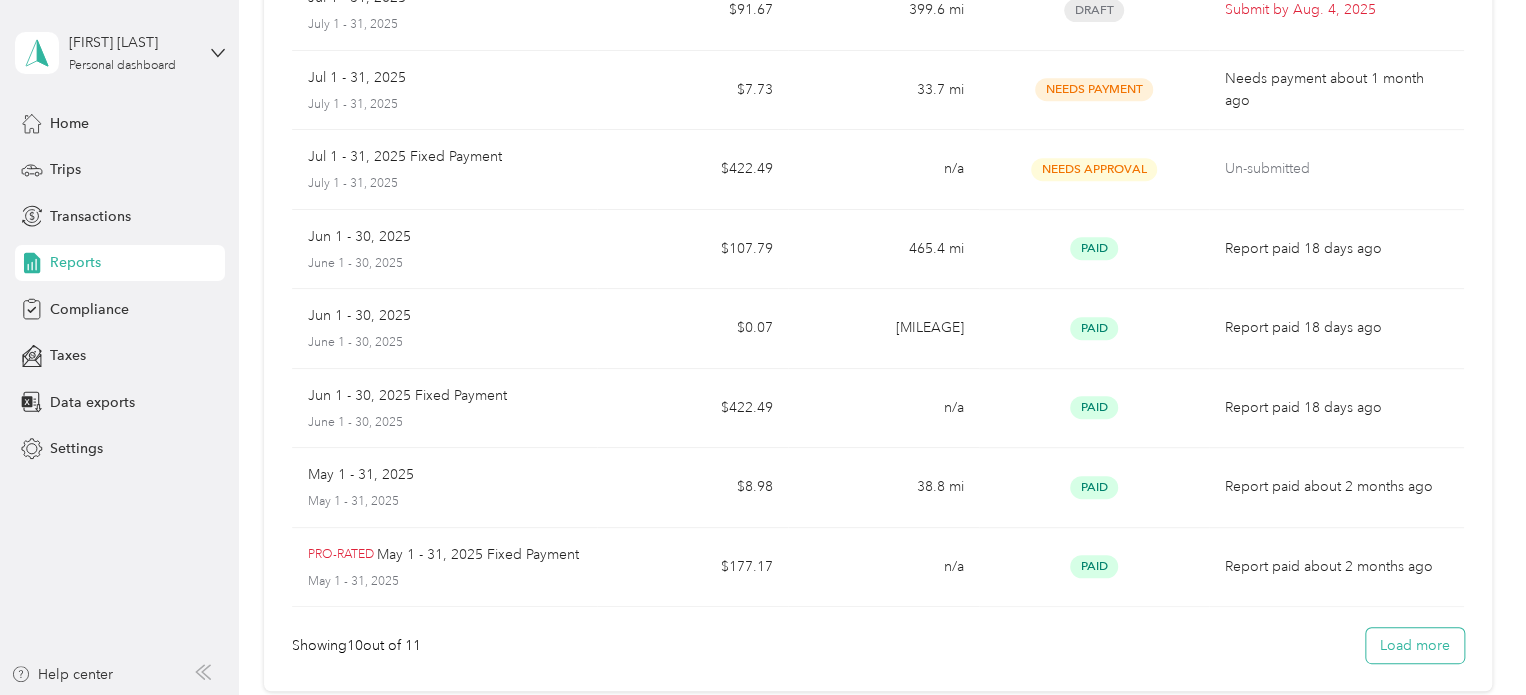 click on "Load more" at bounding box center (1415, 645) 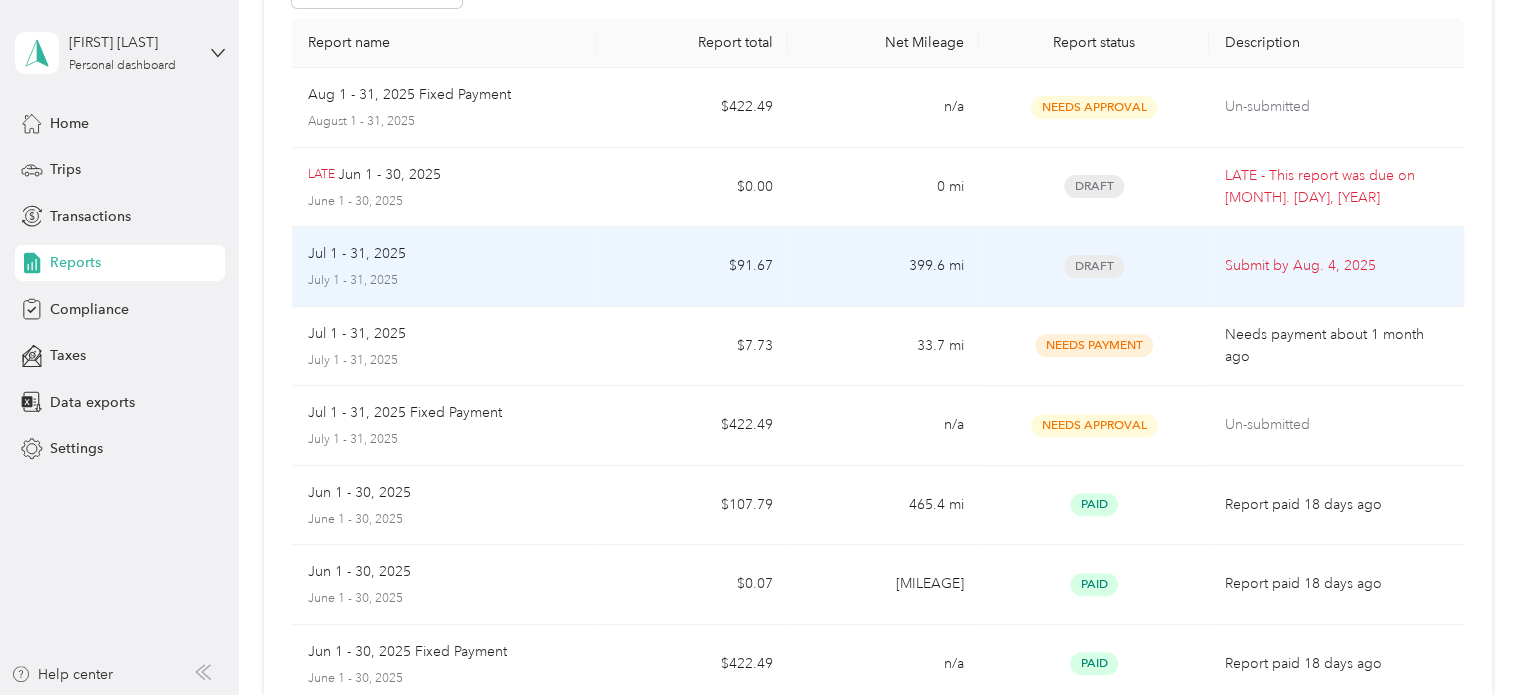 scroll, scrollTop: 0, scrollLeft: 0, axis: both 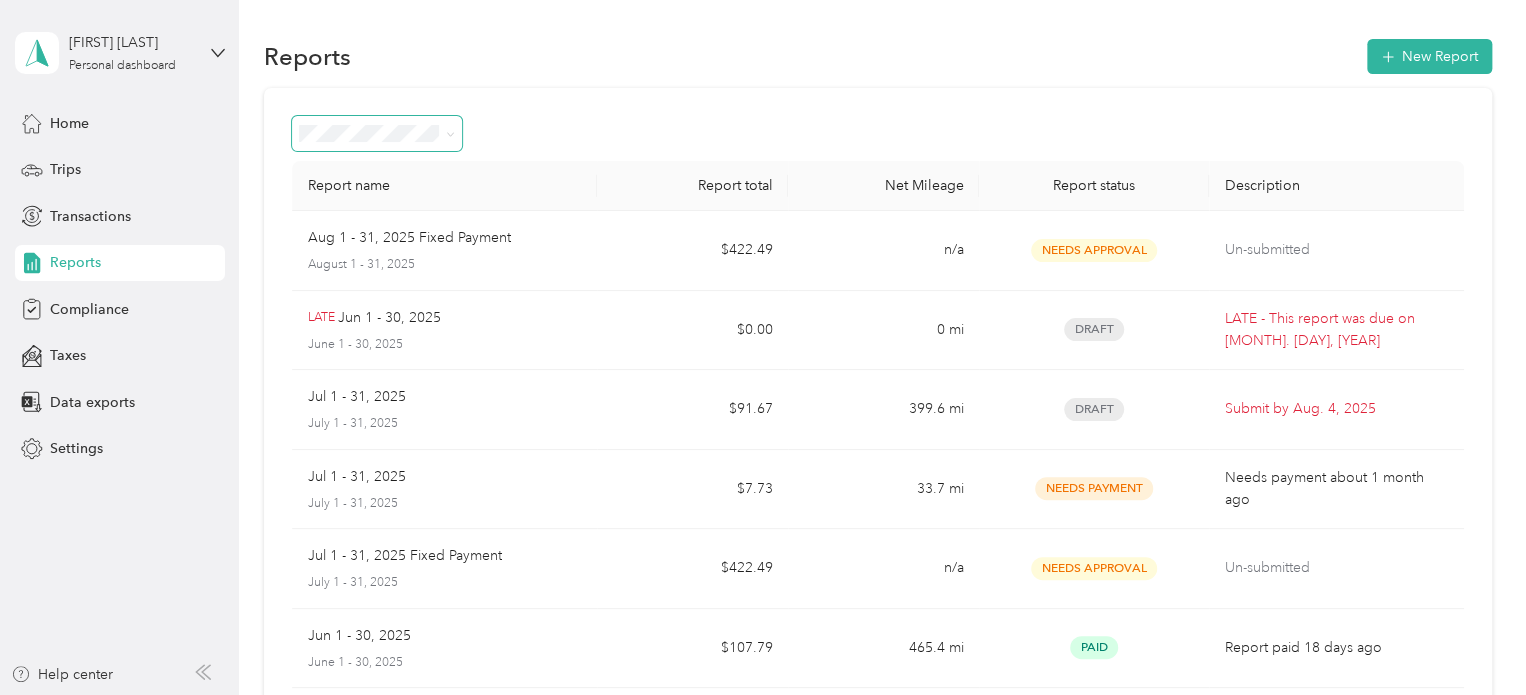 click 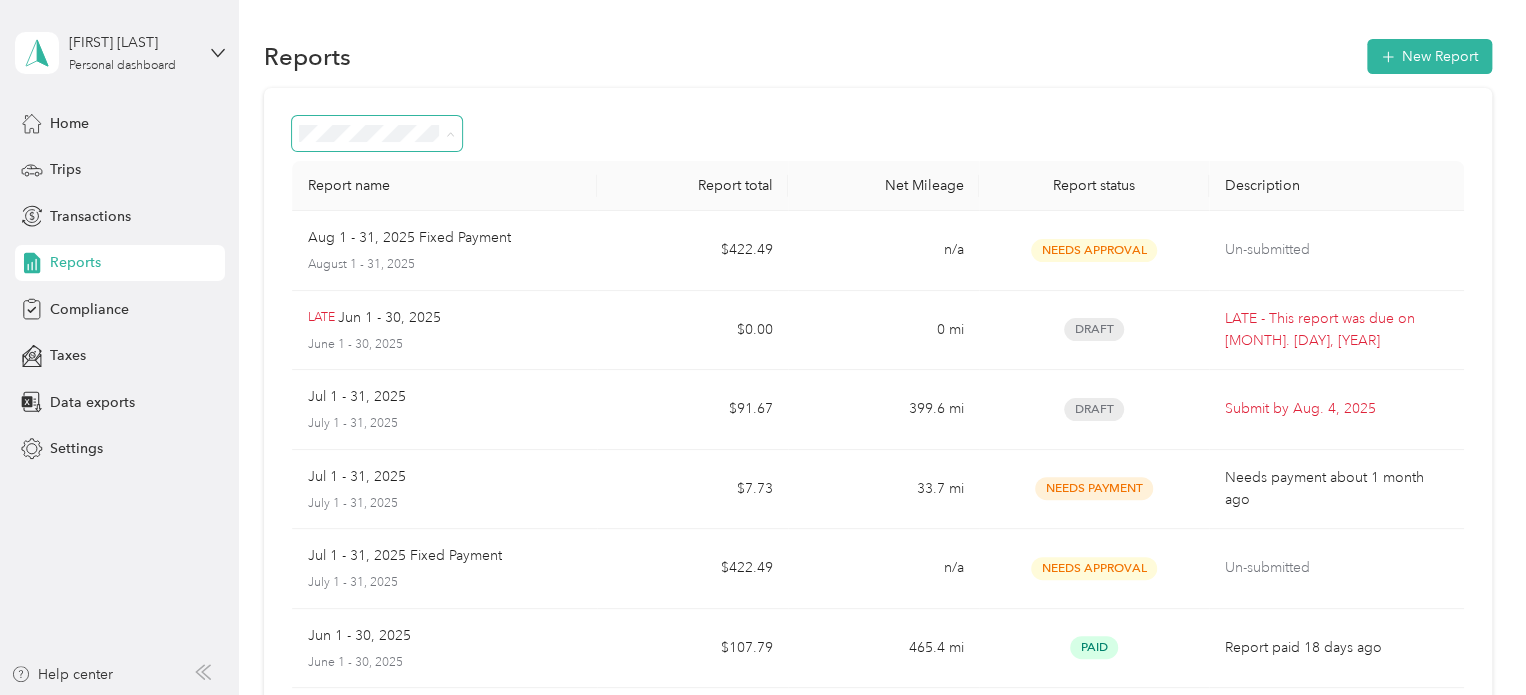 click on "Reports New Report" at bounding box center (878, 56) 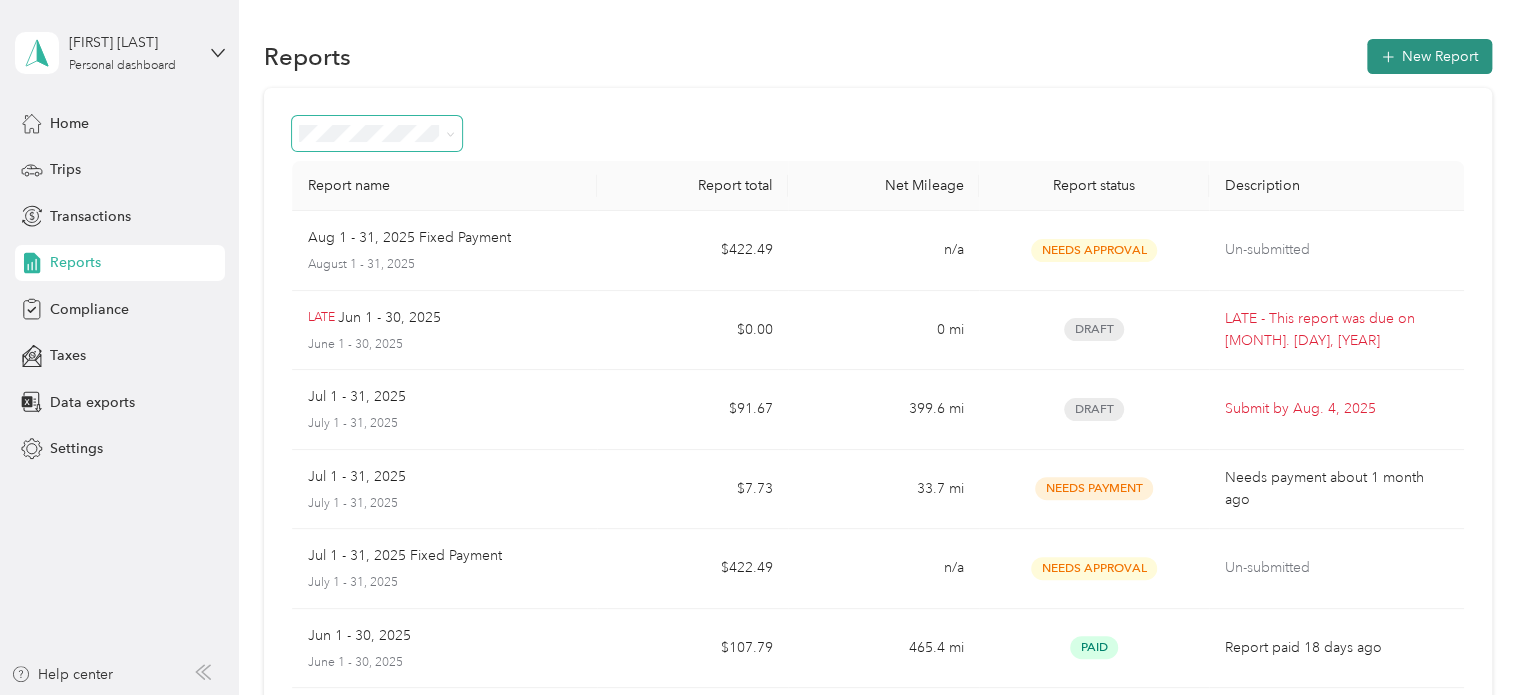 click on "New Report" at bounding box center (1429, 56) 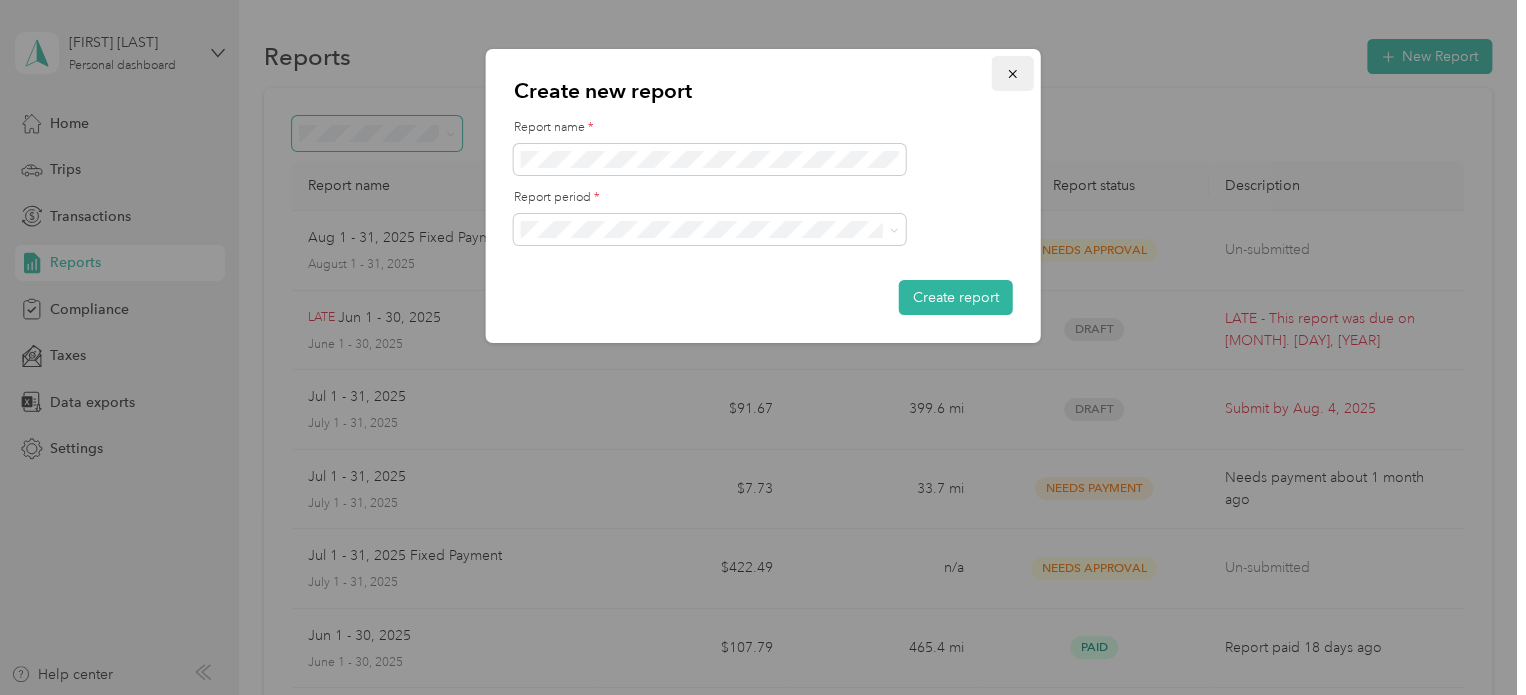 click 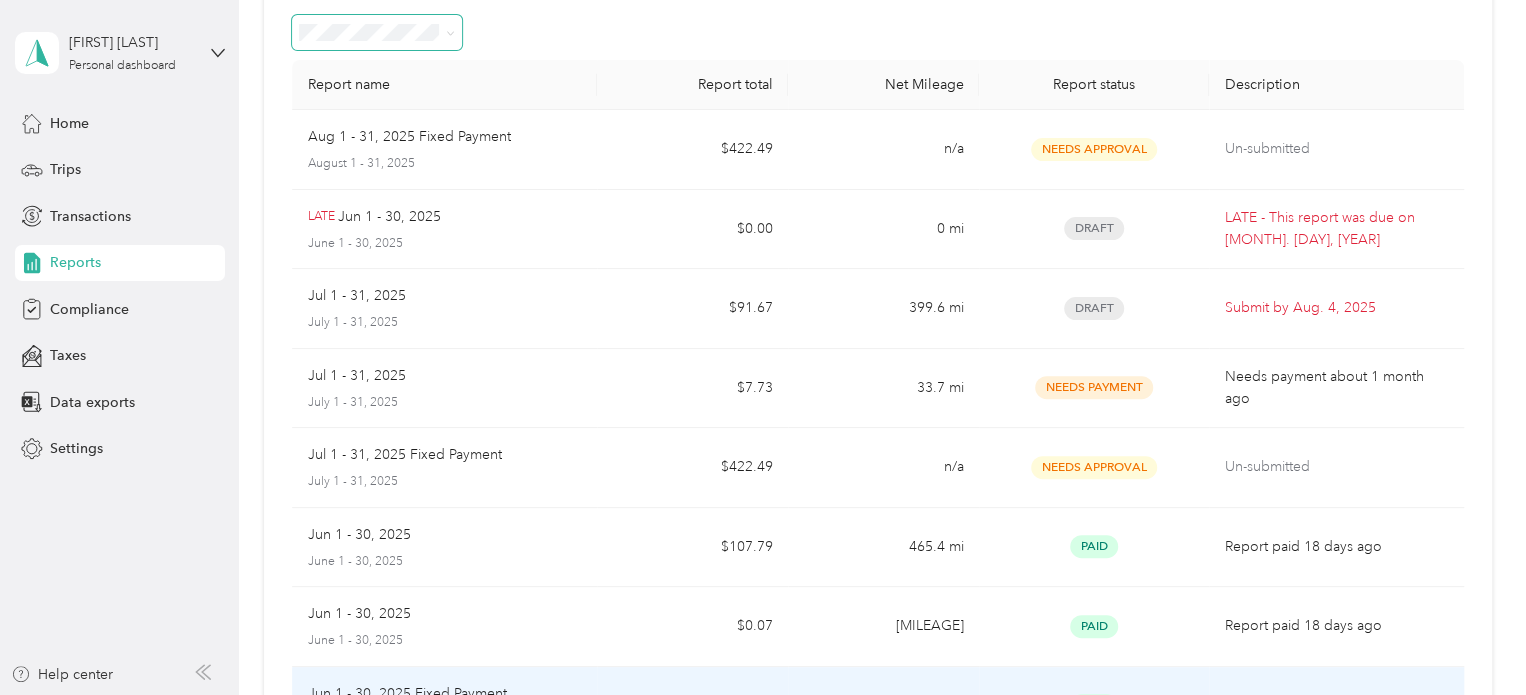 scroll, scrollTop: 78, scrollLeft: 0, axis: vertical 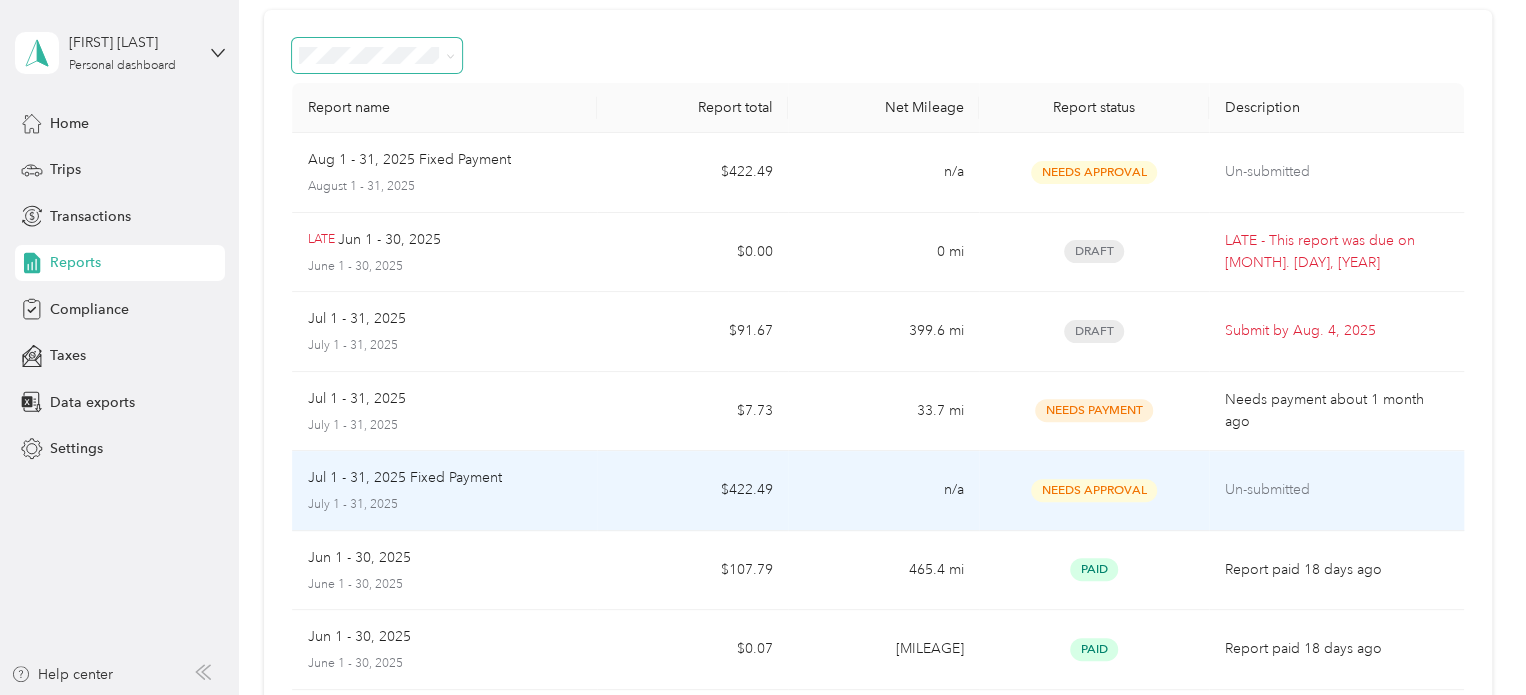 click on "$422.49" at bounding box center [692, 491] 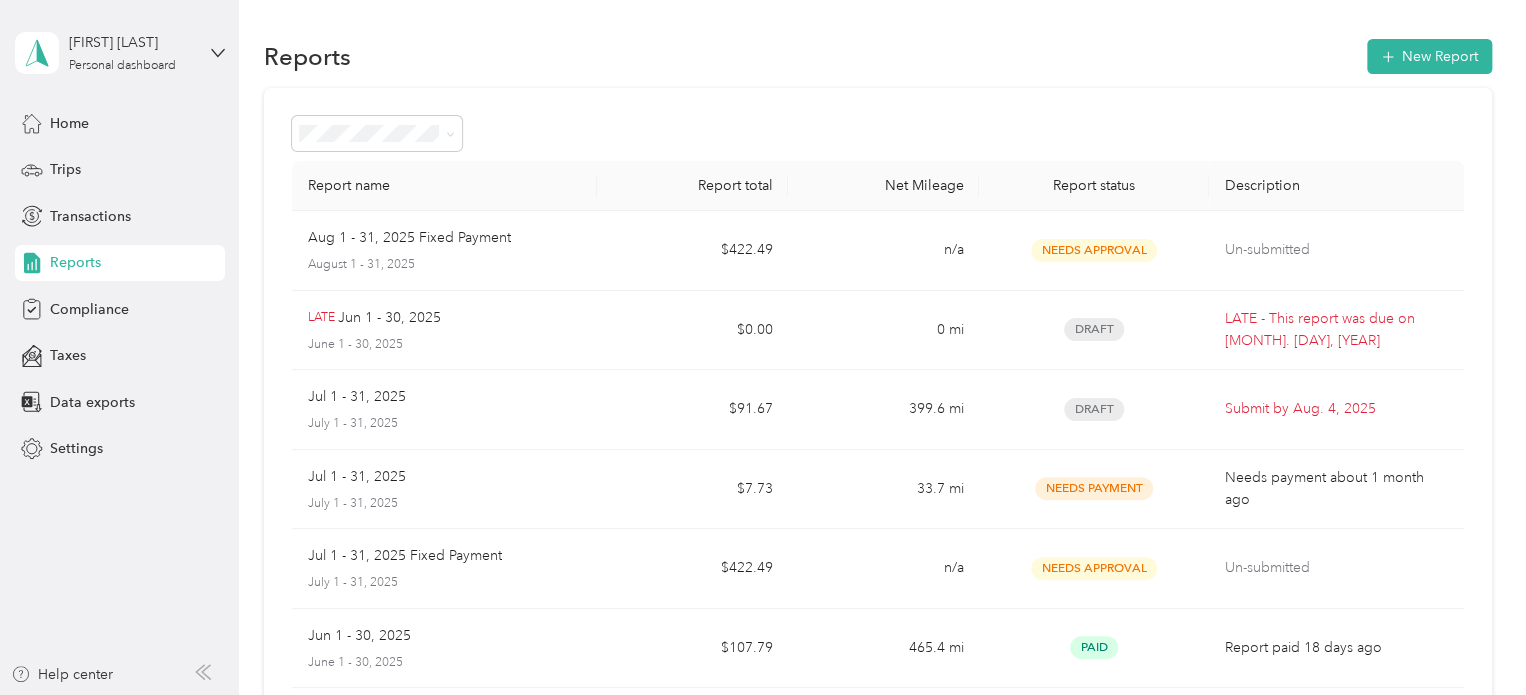 click on "Report name Report total Net Mileage Report status Description           [MONTH] 1 - [DAY], [YEAR] Fixed Payment [MONTH] 1 - [DAY], [YEAR] $[AMOUNT] n/a Needs Approval Un-submitted LATE [MONTH] 1 - [DAY], [YEAR] [MONTH] 1 - [DAY], [YEAR] $[AMOUNT] [MILEAGE] Draft LATE - This report was due on   [MONTH]. [DAY], [YEAR] [MONTH] 1 - [DAY], [YEAR] [MONTH] 1 - [DAY], [YEAR] $[AMOUNT] [MILEAGE] Draft Submit  by   [MONTH]. [DAY], [YEAR] [MONTH] 1 - [DAY], [YEAR] [MONTH] 1 - [DAY], [YEAR] $[AMOUNT] [MILEAGE] Needs Payment Needs payment [TIME_REFERENCE] [MONTH] 1 - [DAY], [YEAR] Fixed Payment [MONTH] 1 - [DAY], [YEAR] $[AMOUNT] n/a Needs Approval Un-submitted [MONTH] 1 - [DAY], [YEAR] [MONTH] 1 - [DAY], [YEAR] $[AMOUNT] [MILEAGE] Paid Report paid [TIME_REFERENCE] [MONTH] 1 - [DAY], [YEAR] [MONTH] 1 - [DAY], [YEAR] $[AMOUNT] [MILEAGE] Paid Report paid [TIME_REFERENCE] [MONTH] 1 - [DAY], [YEAR] Fixed Payment [MONTH] 1 - [DAY], [YEAR] $[AMOUNT] n/a Paid Report paid [TIME_REFERENCE] [MONTH] 1 - [DAY], [YEAR] [MONTH] 1 - [DAY], [YEAR] $[AMOUNT] [MILEAGE] Paid Report paid [TIME_REFERENCE] PRO-RATED [MONTH] 1 - [DAY], [YEAR] Fixed Payment [MONTH] 1 - [DAY], [YEAR] $[AMOUNT] n/a Paid Report paid [TIME_REFERENCE] Showing  10  out of   11" at bounding box center [878, 629] 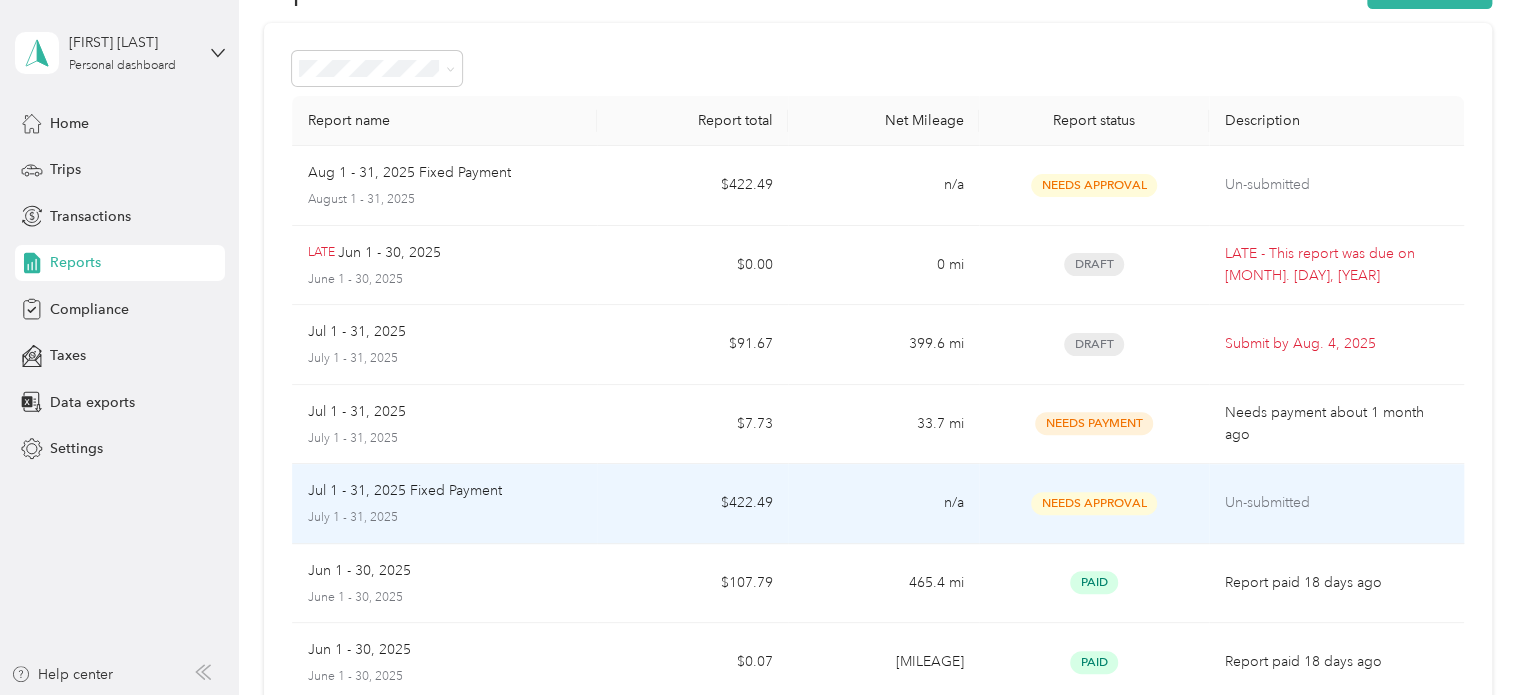scroll, scrollTop: 100, scrollLeft: 0, axis: vertical 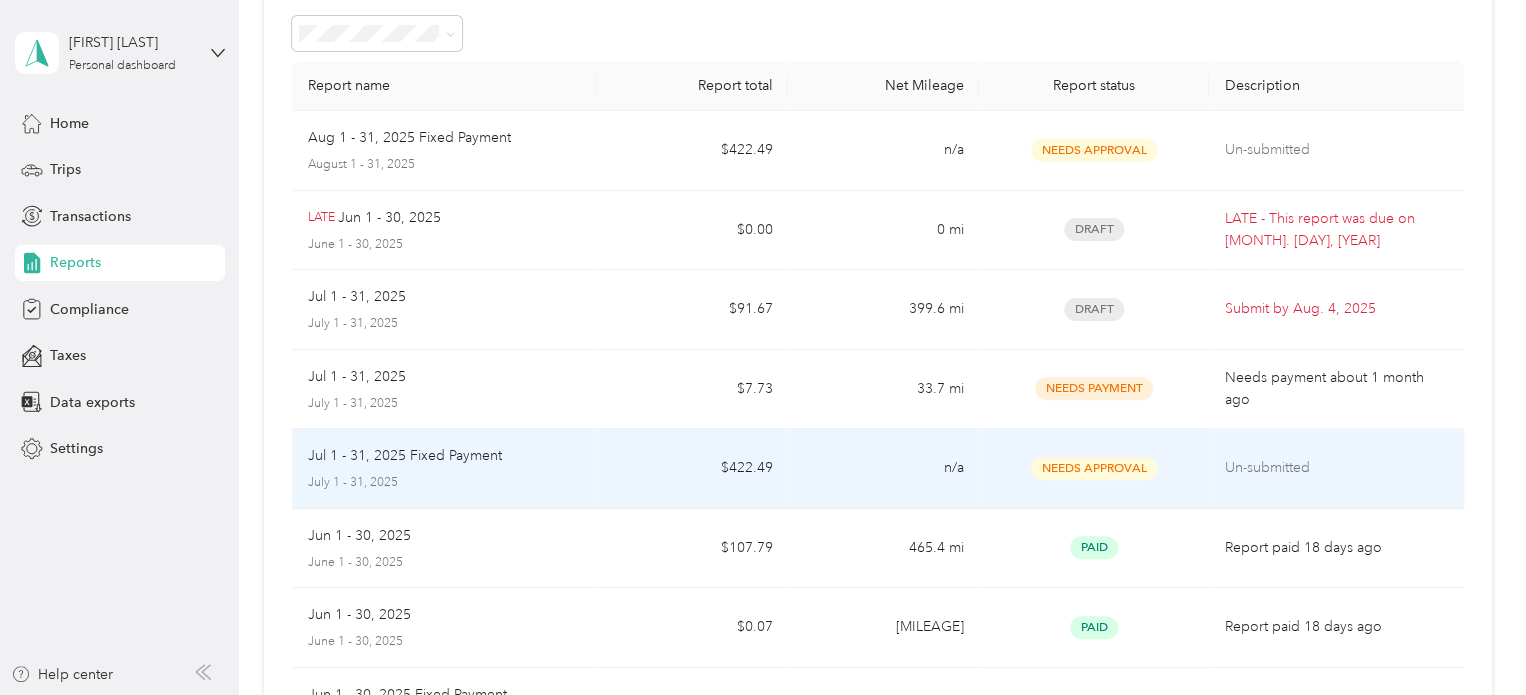 click on "July 1 - 31, 2025" at bounding box center [445, 483] 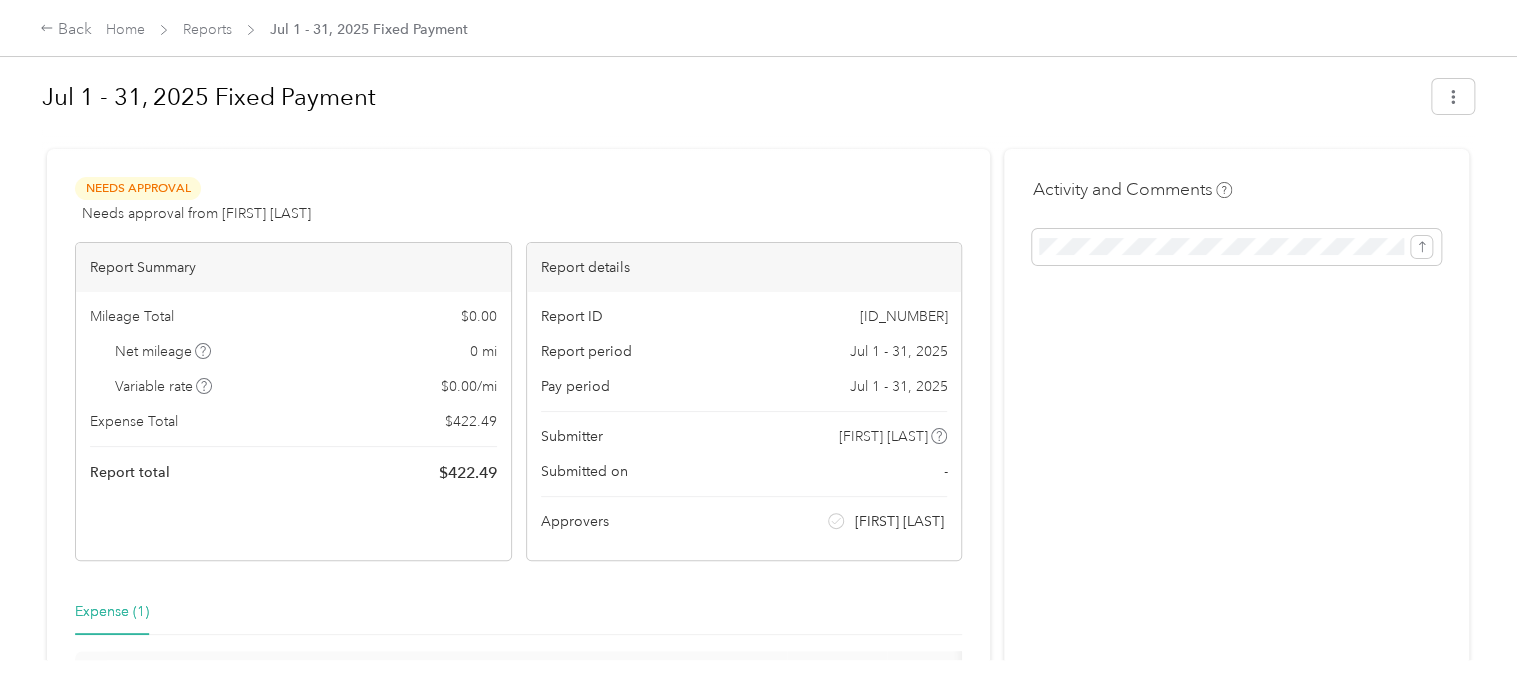 scroll, scrollTop: 0, scrollLeft: 0, axis: both 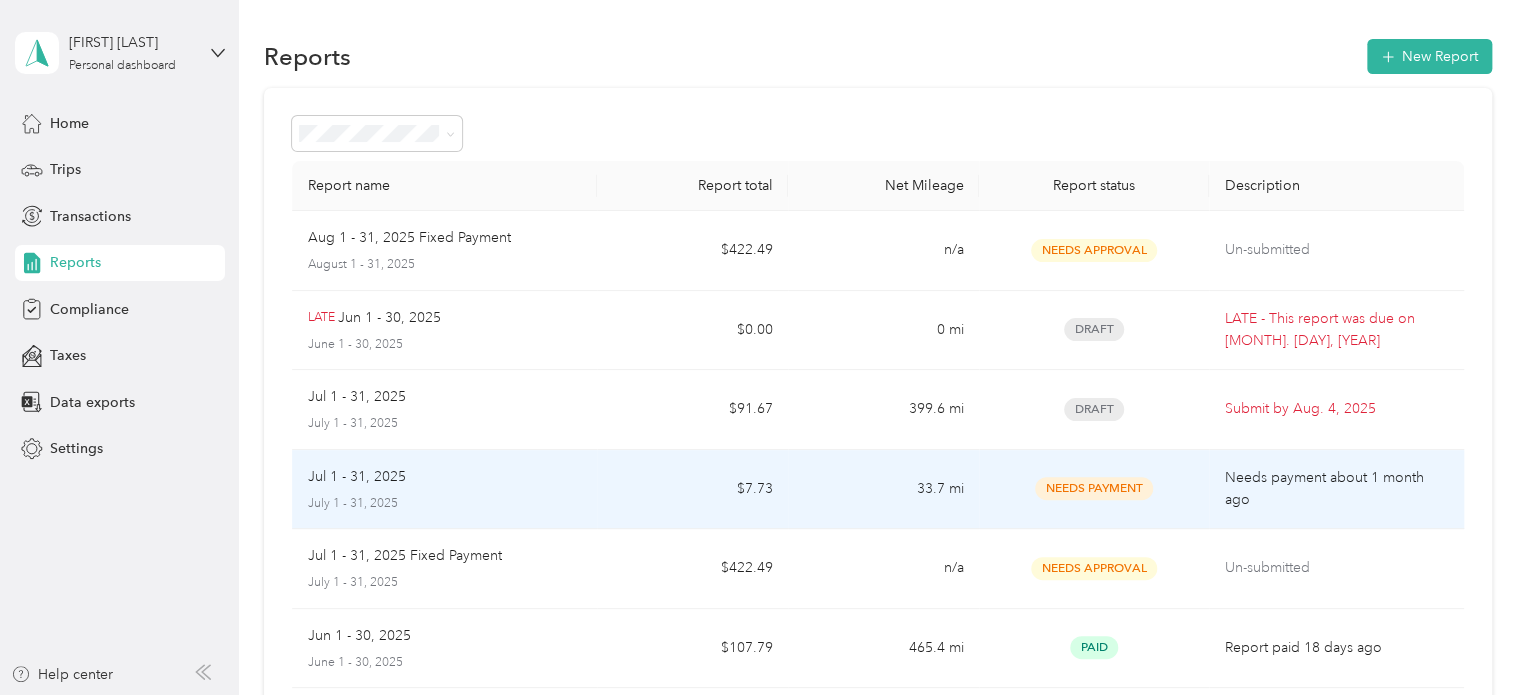 click on "Jul 1 - 31, 2025" at bounding box center [445, 477] 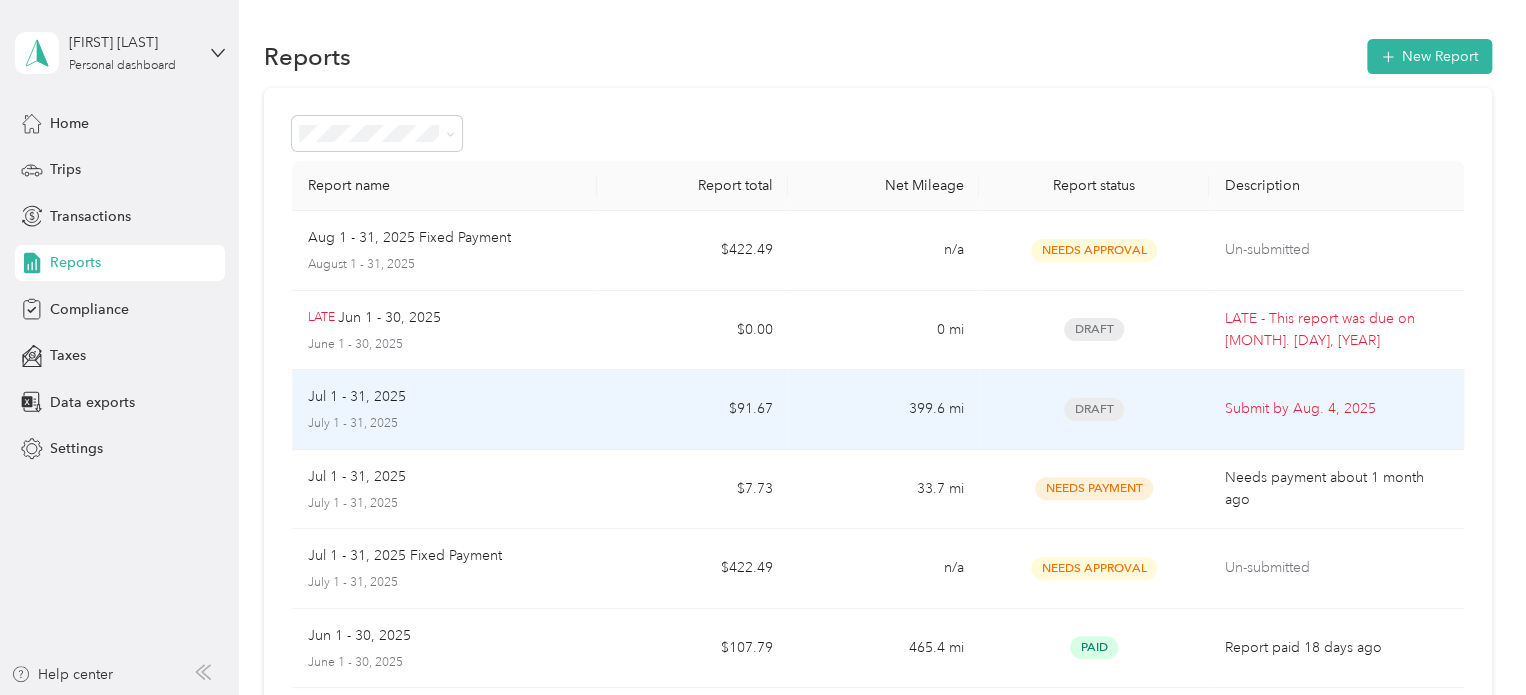 click on "Jul 1 - 31, 2025" at bounding box center [445, 397] 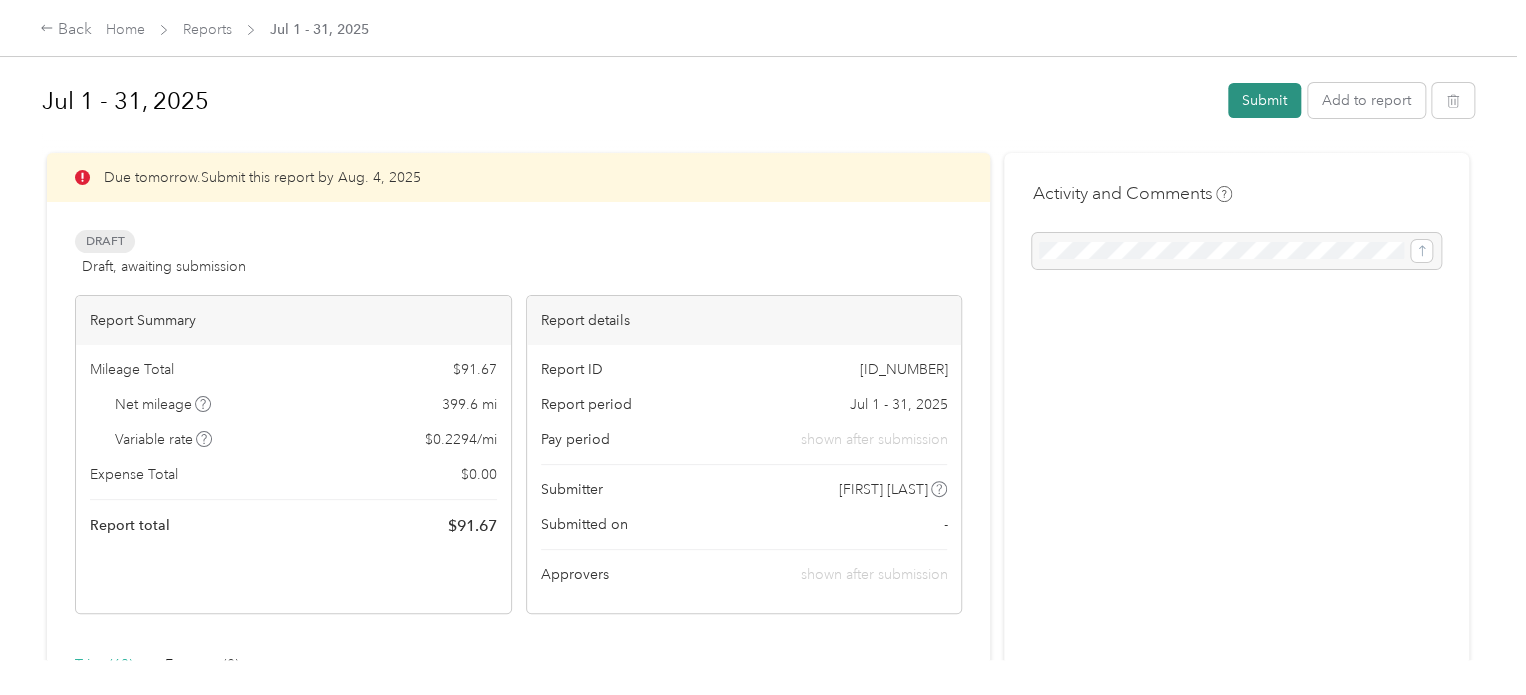 click on "Submit" at bounding box center [1264, 100] 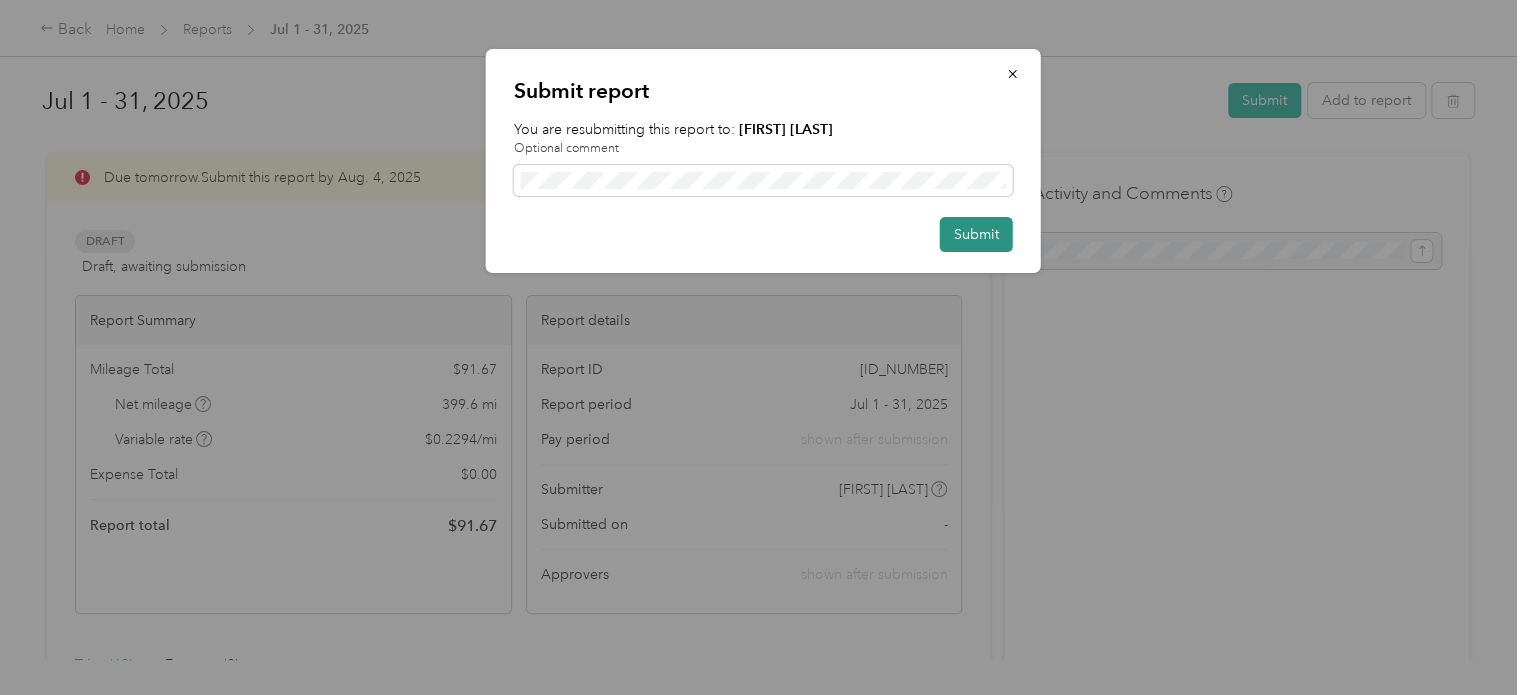 click on "Submit" at bounding box center [976, 234] 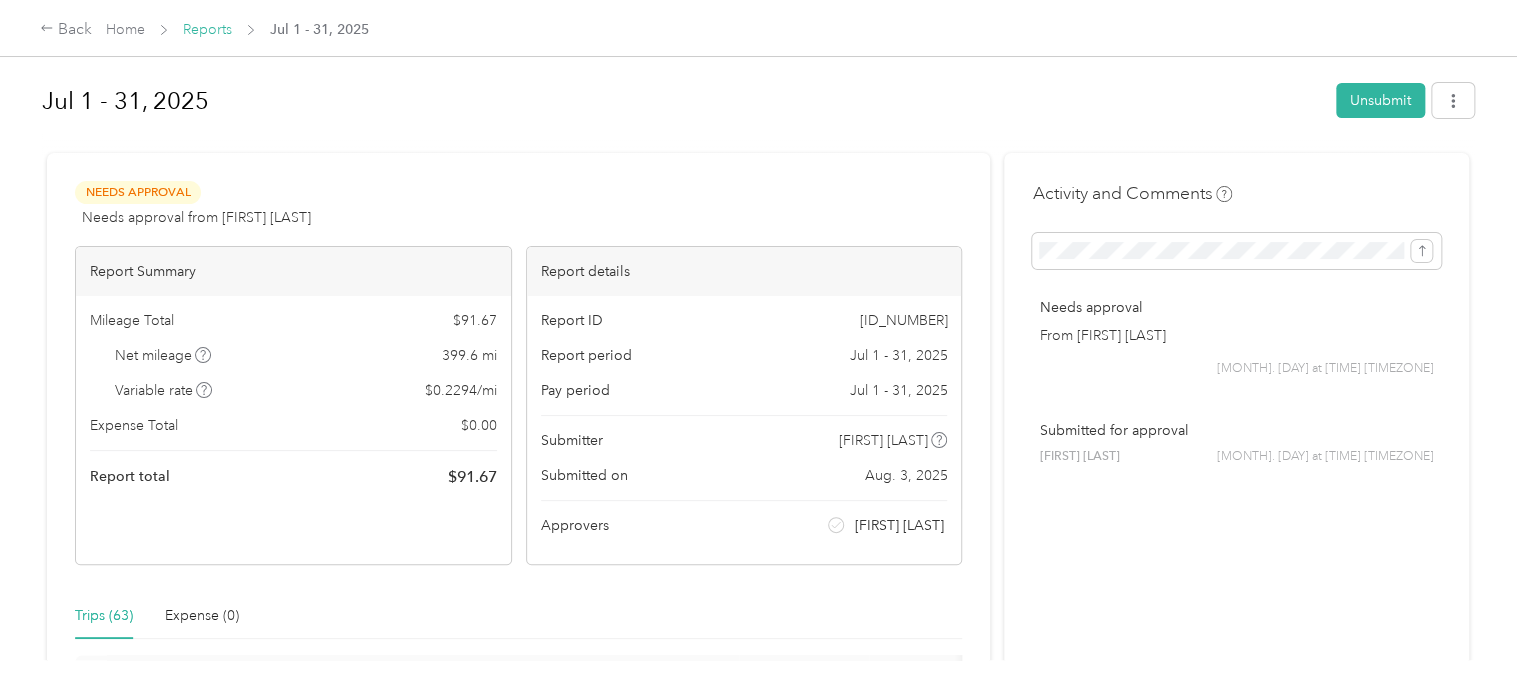 click on "Reports" at bounding box center (207, 29) 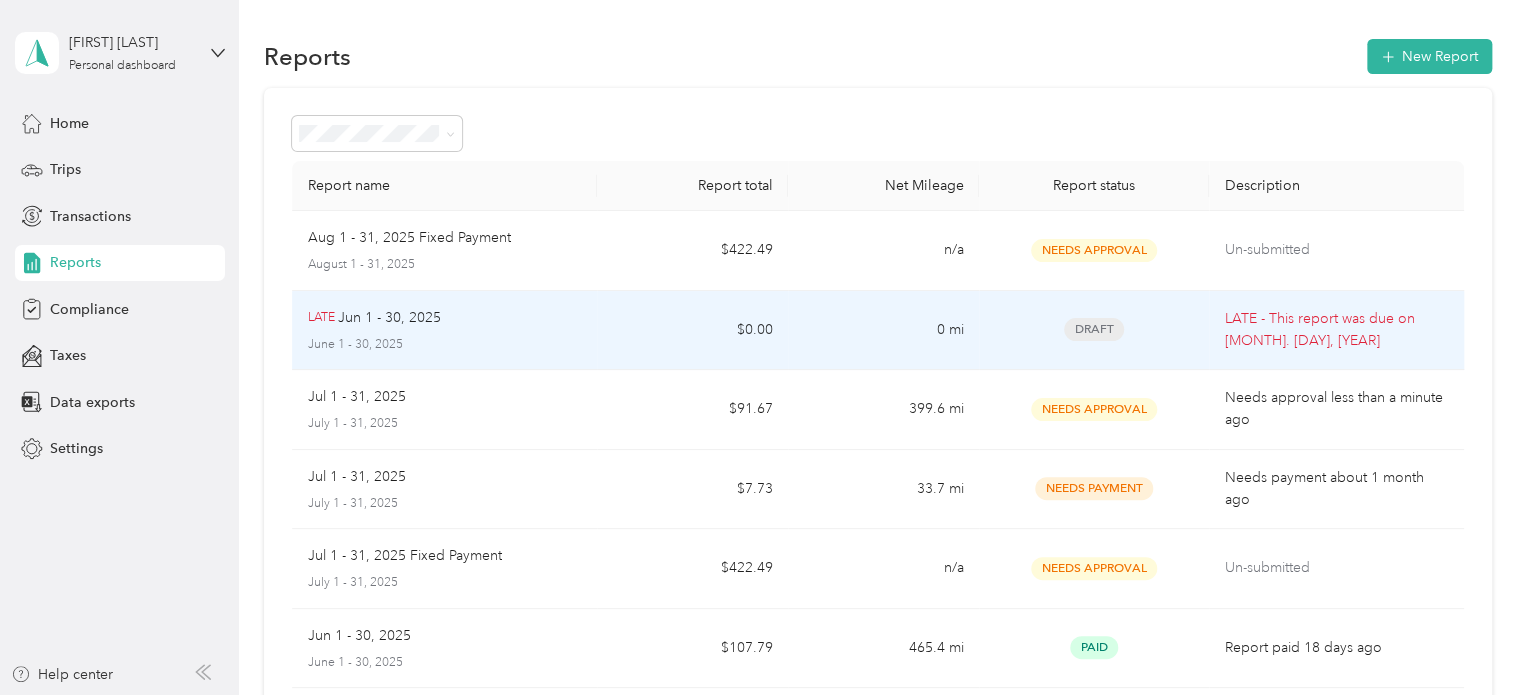 click on "Jun 1 - 30, 2025" at bounding box center [389, 318] 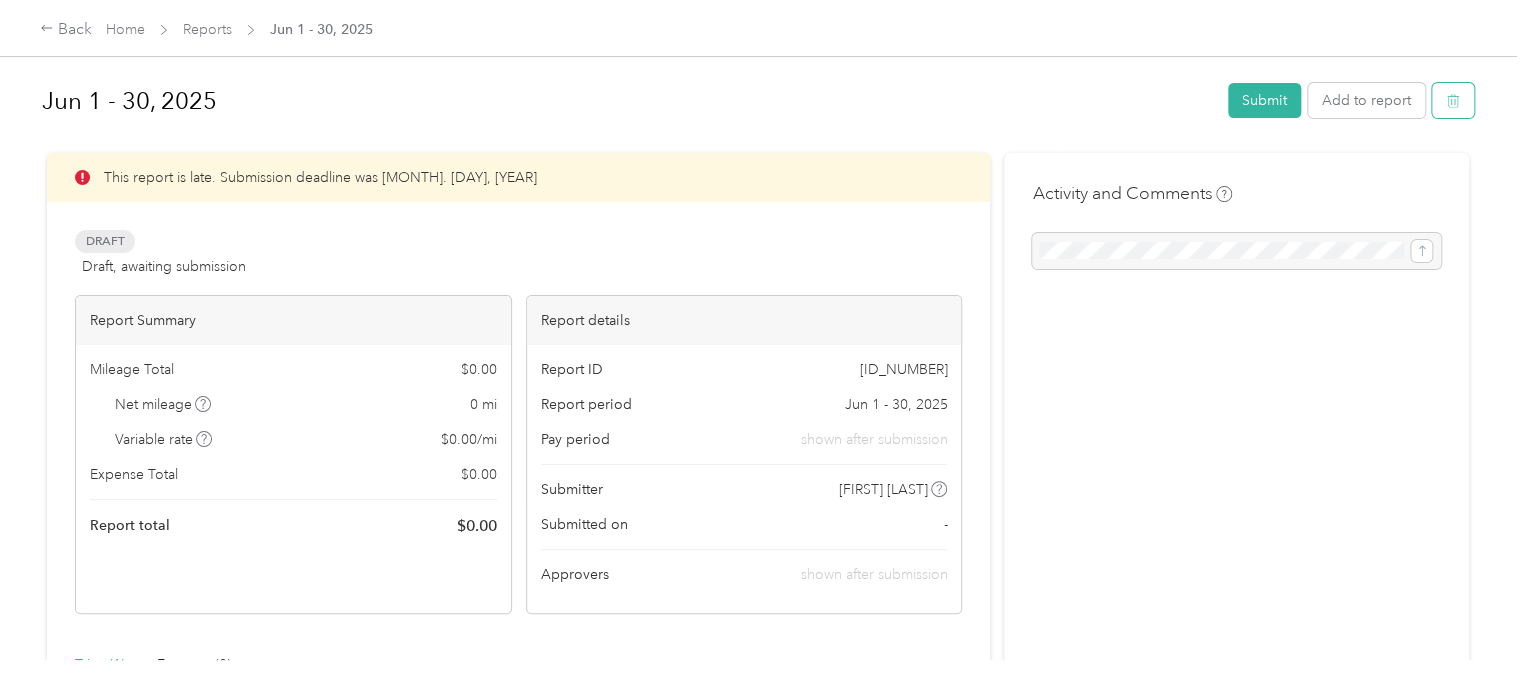 click 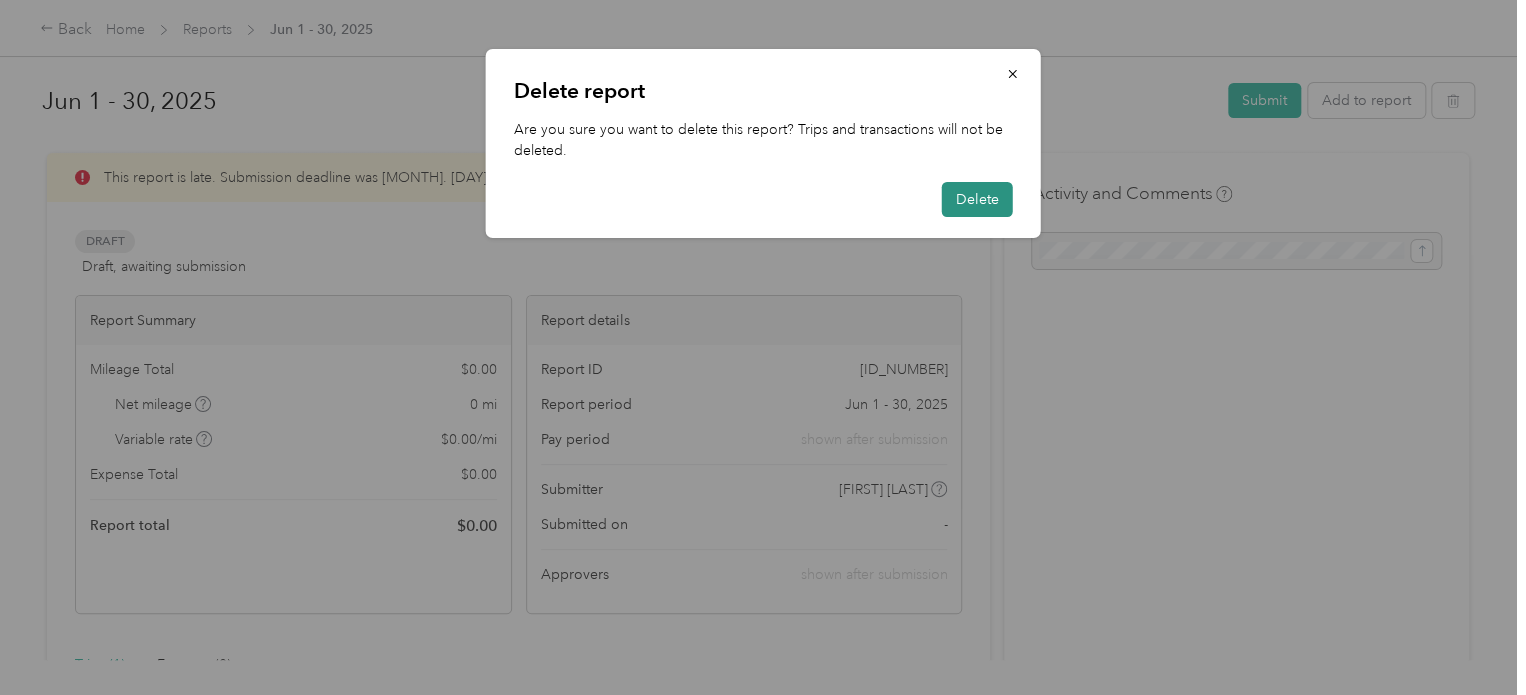 click on "Delete" at bounding box center (977, 199) 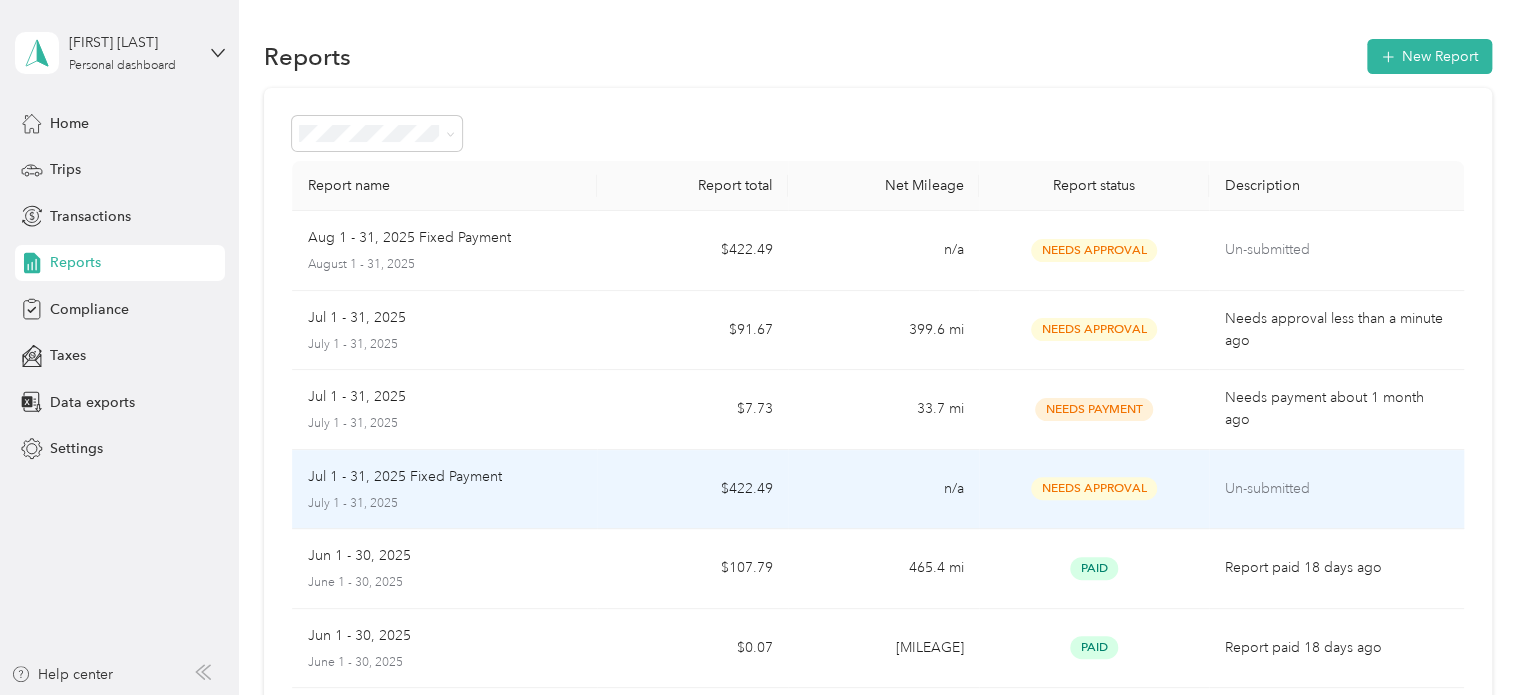 click on "Jul 1 - 31, 2025 Fixed Payment" at bounding box center (405, 477) 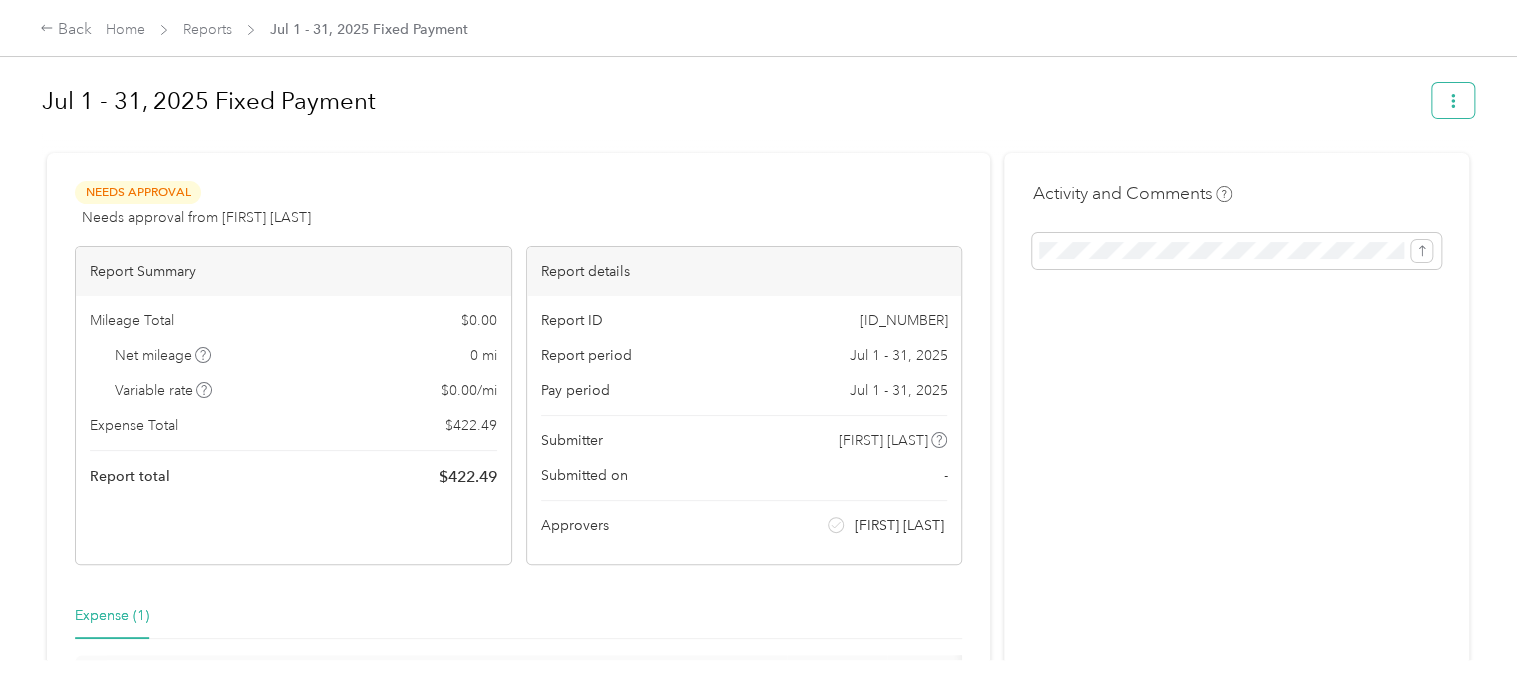 click at bounding box center (1453, 100) 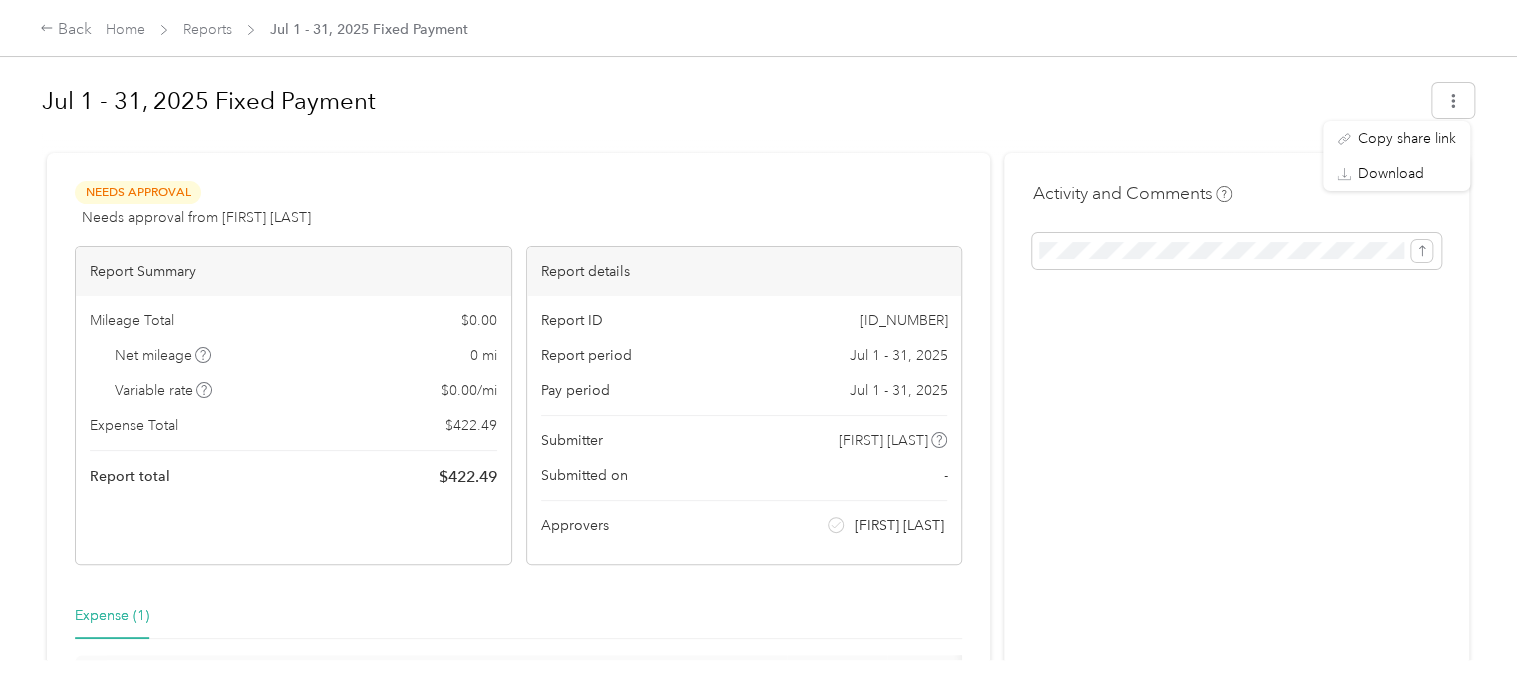 click on "Jul 1 - 31, 2025 Fixed Payment" at bounding box center [730, 101] 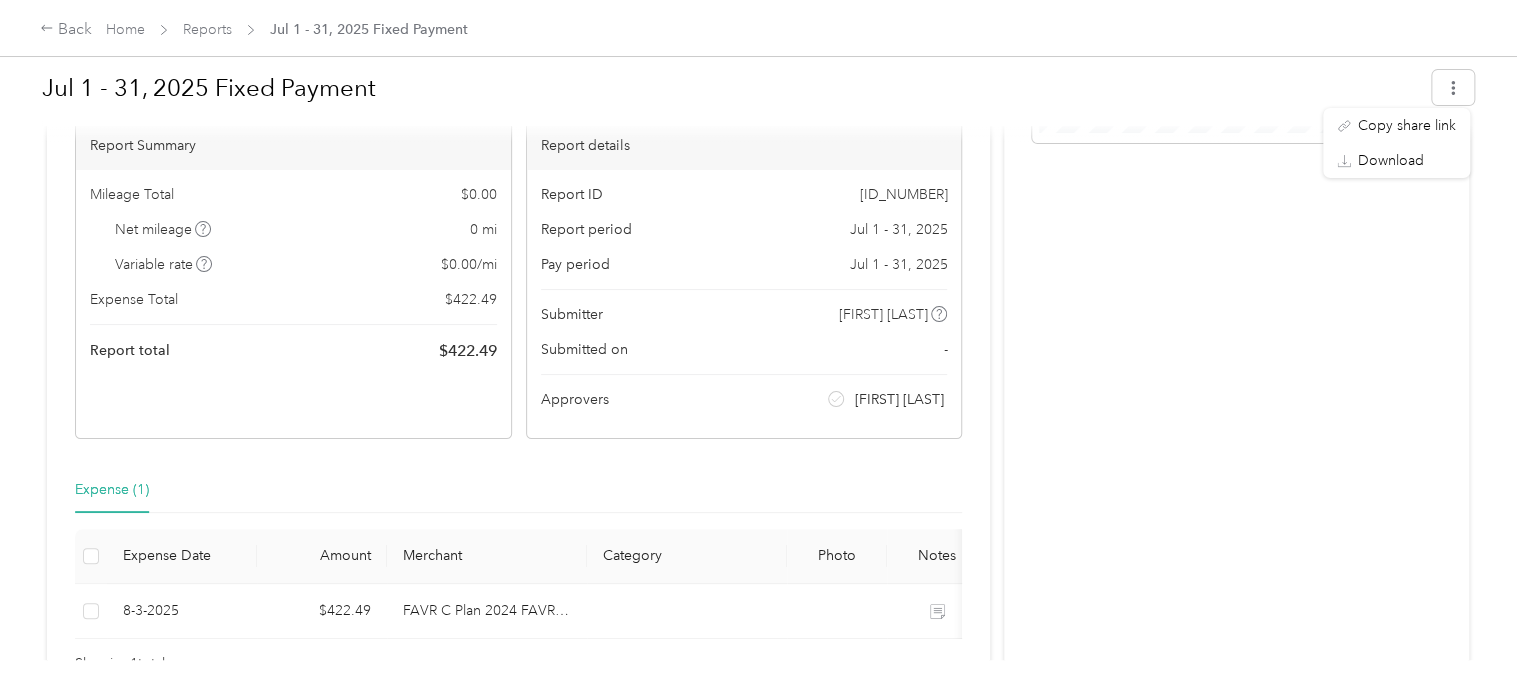 scroll, scrollTop: 0, scrollLeft: 0, axis: both 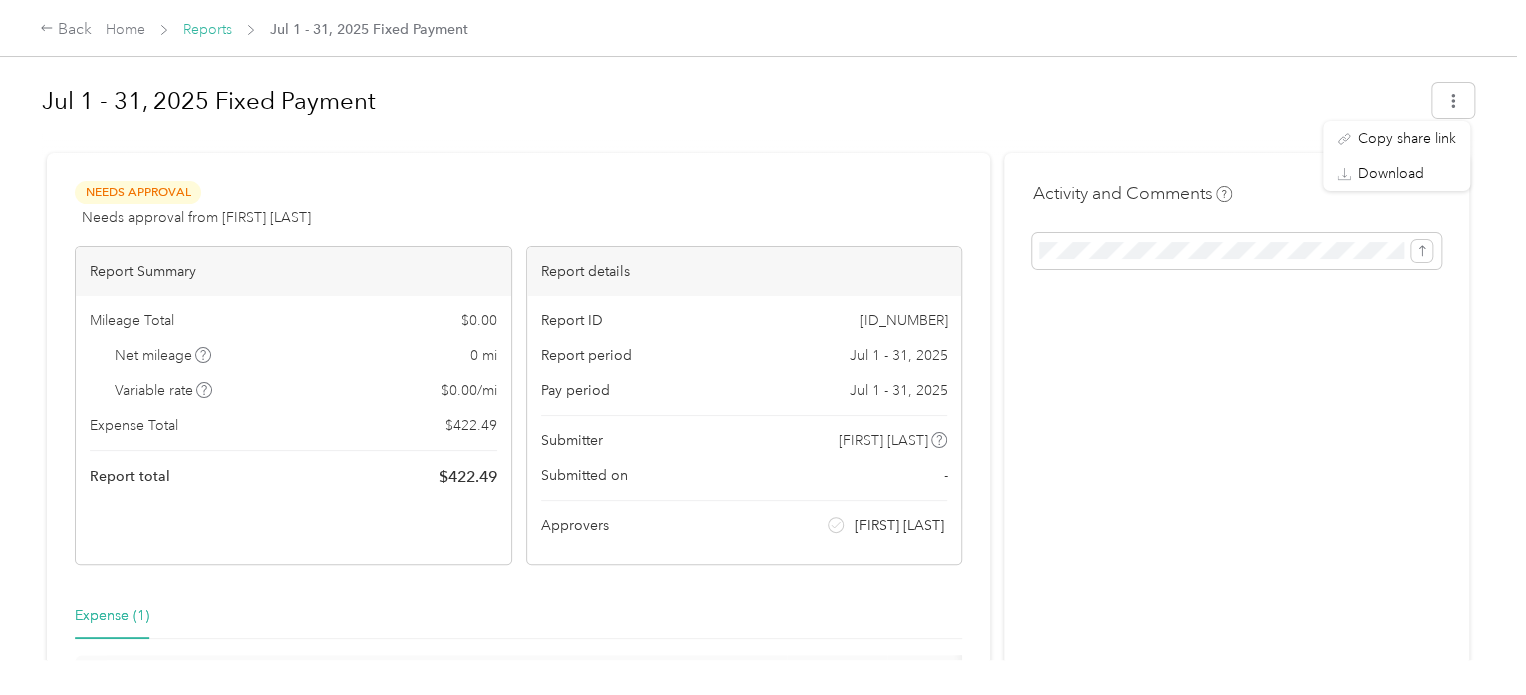 click on "Reports" at bounding box center [207, 29] 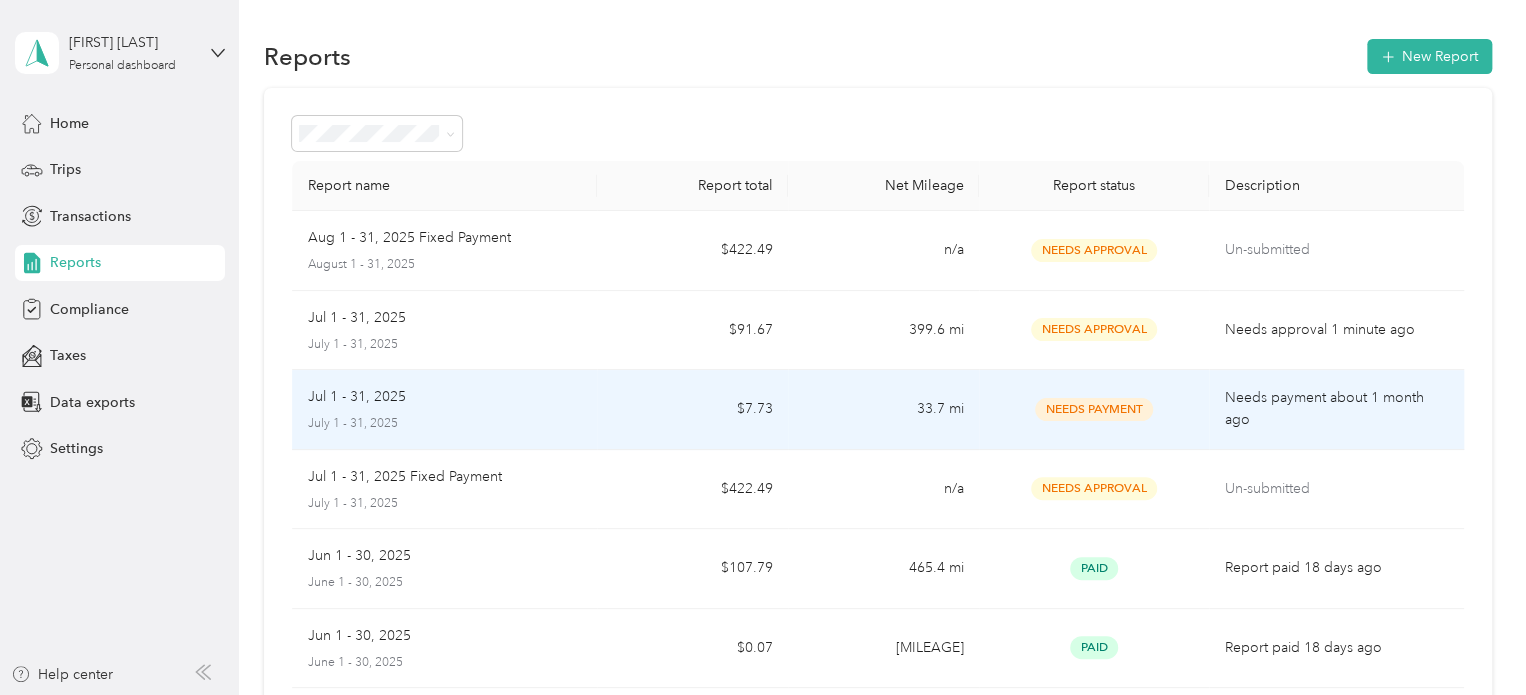 click on "[MONTH] 1 - [DAY], [YEAR] [MONTH] 1 - [DAY], [YEAR]" at bounding box center (445, 409) 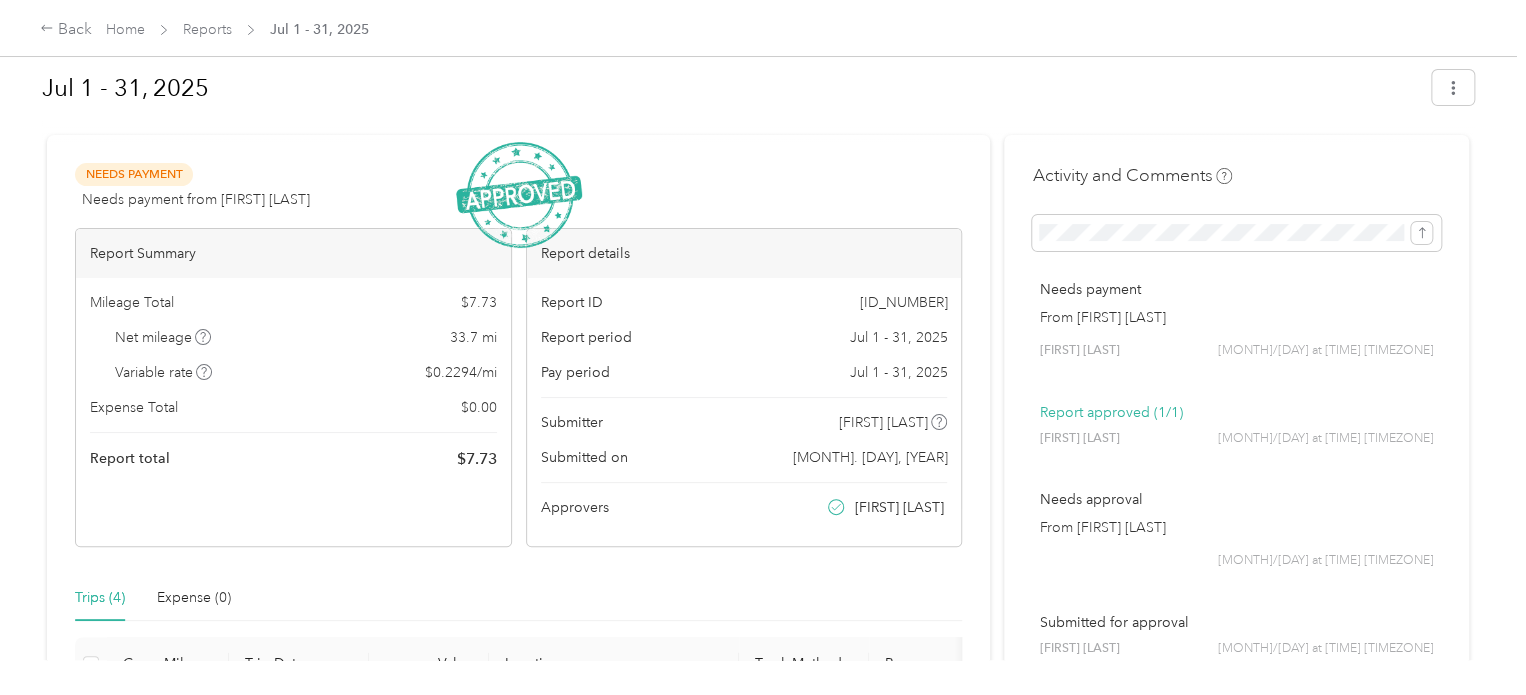 scroll, scrollTop: 10, scrollLeft: 0, axis: vertical 